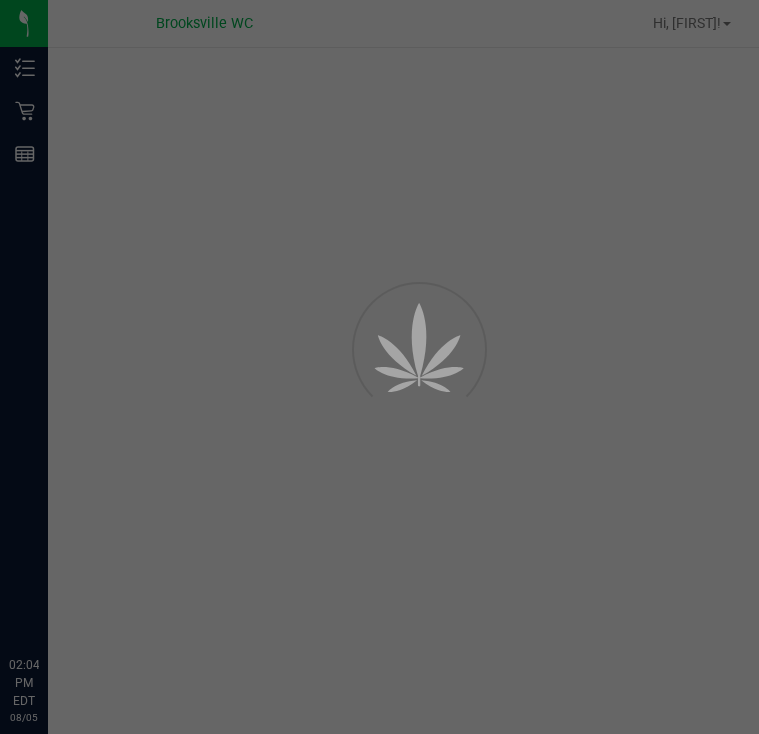 scroll, scrollTop: 0, scrollLeft: 0, axis: both 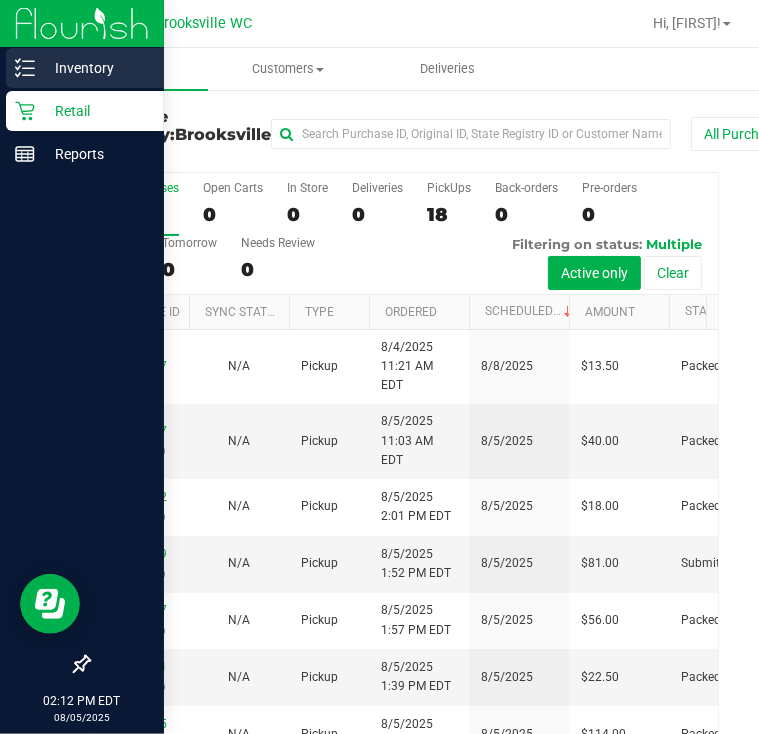 click on "Inventory" at bounding box center (95, 68) 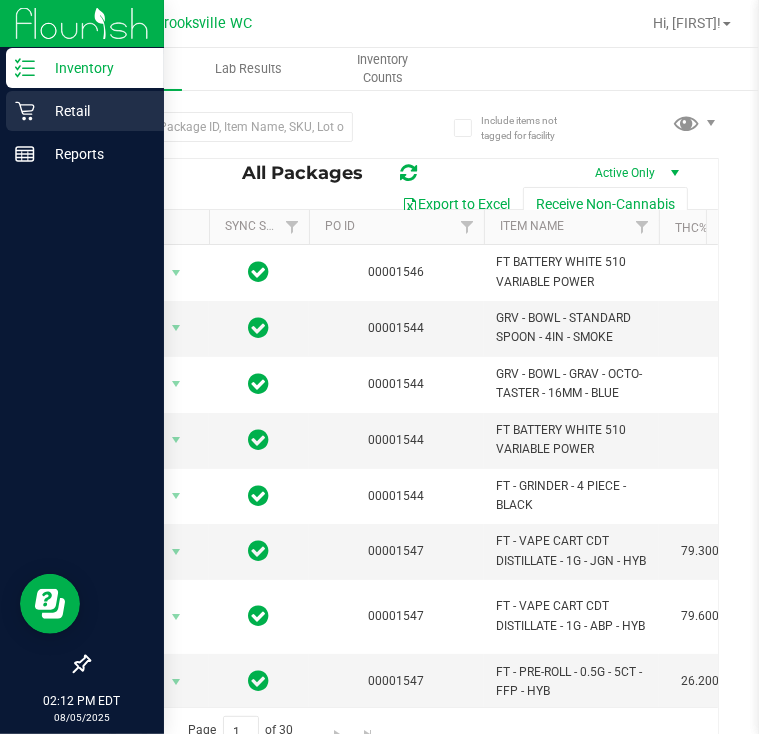 click 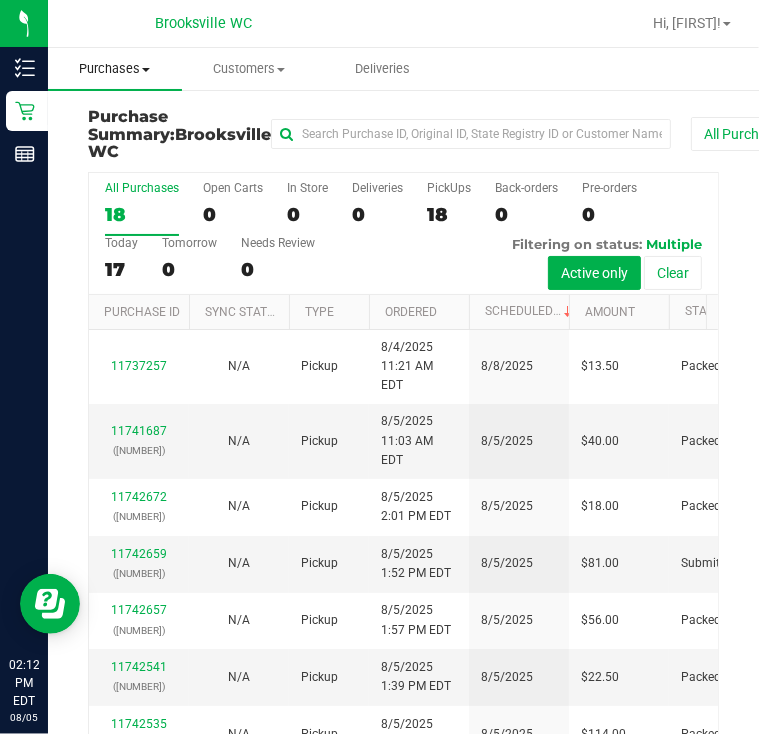 click on "Purchases" at bounding box center [115, 69] 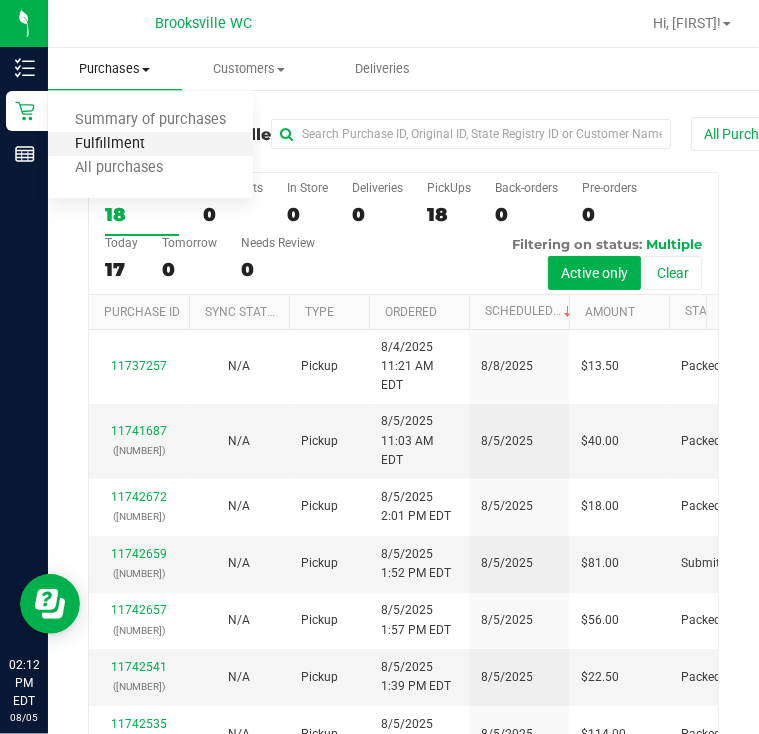 click on "Fulfillment" at bounding box center (110, 144) 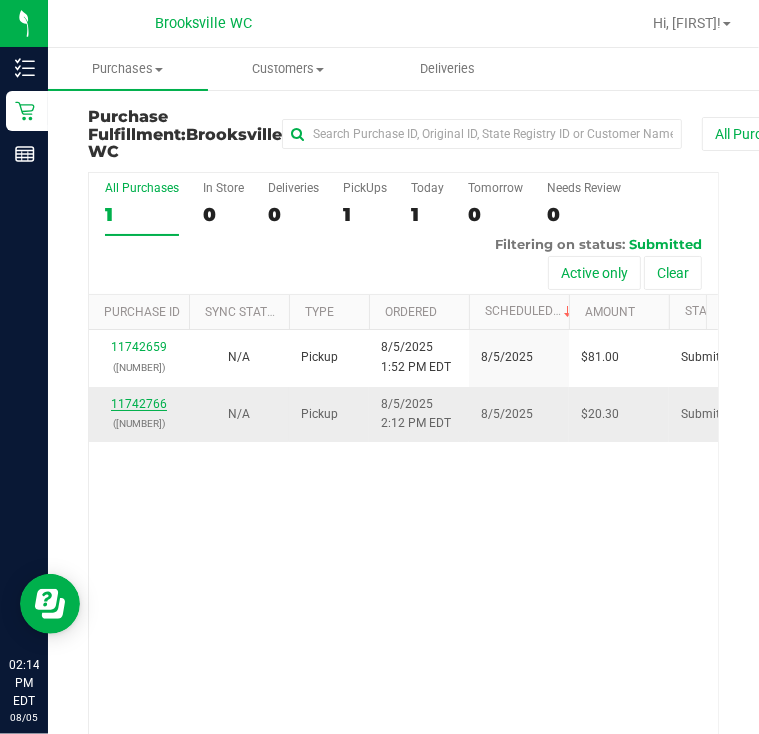 click on "11742766" at bounding box center (139, 404) 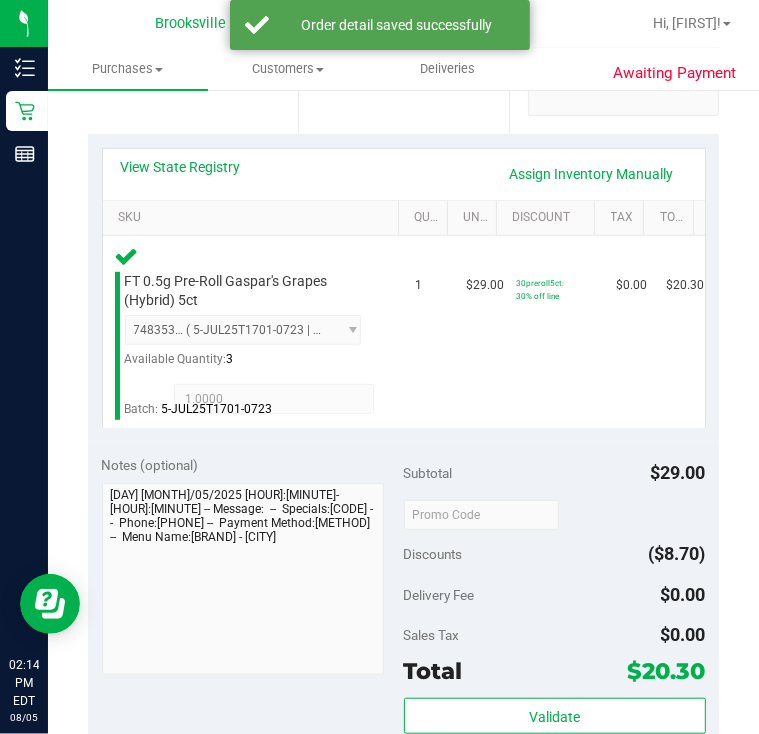 scroll, scrollTop: 720, scrollLeft: 0, axis: vertical 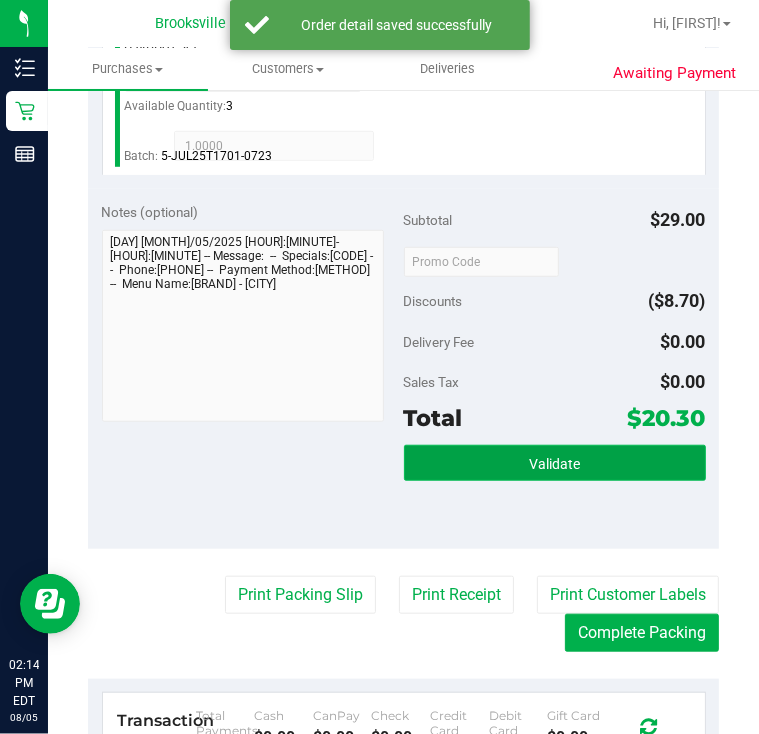 click on "Validate" at bounding box center [555, 463] 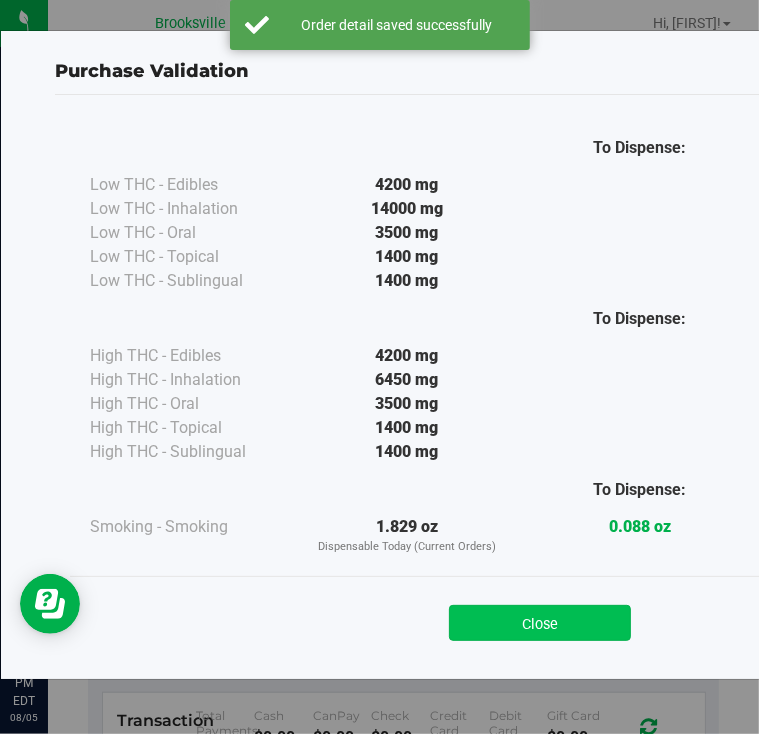 click on "Close" at bounding box center (540, 623) 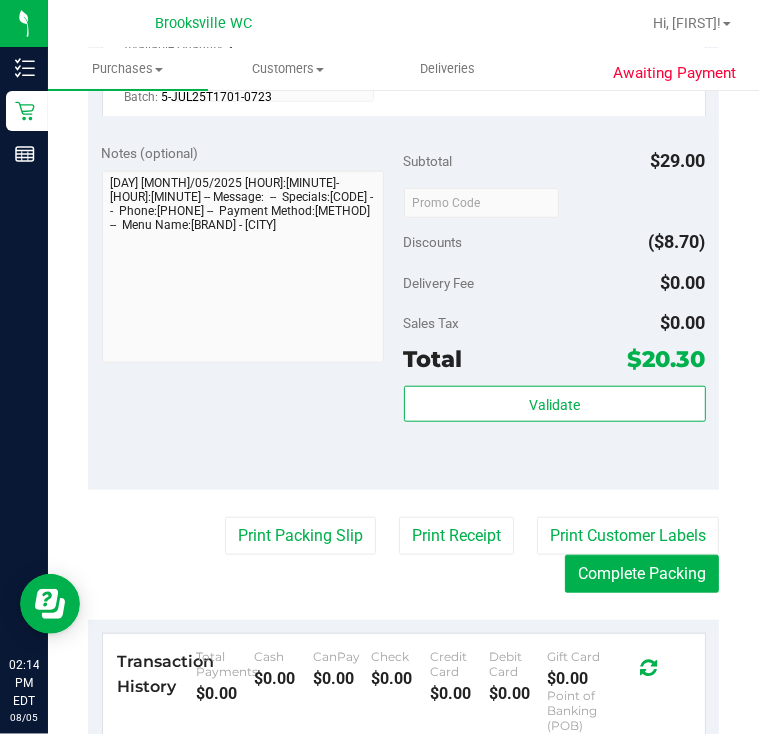 scroll, scrollTop: 880, scrollLeft: 0, axis: vertical 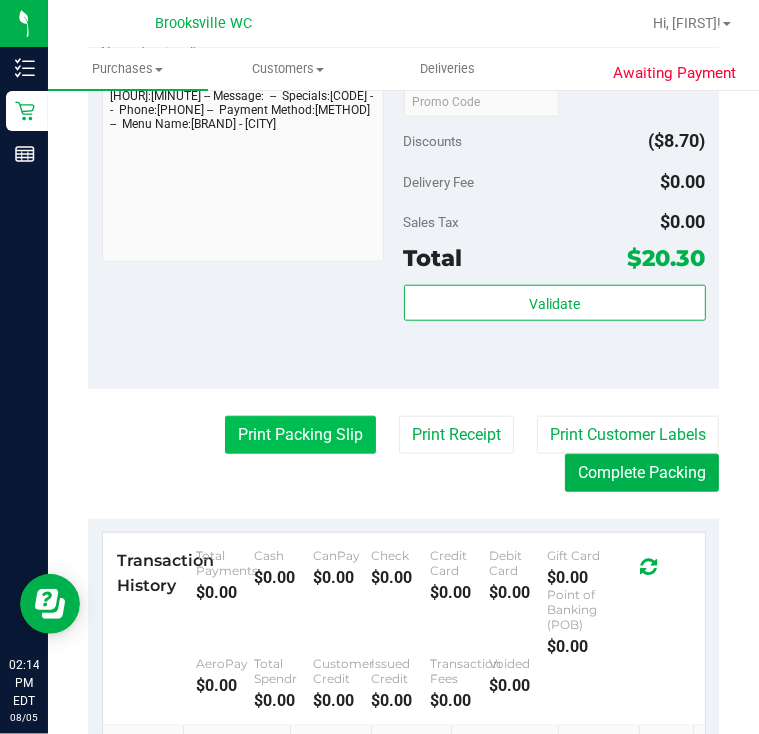 click on "Print Packing Slip" at bounding box center (300, 435) 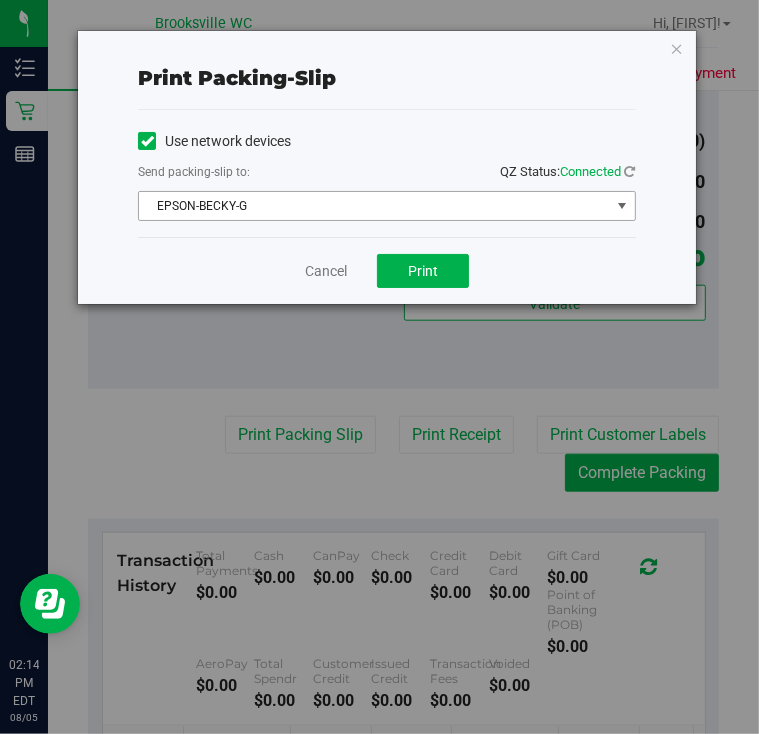 click on "EPSON-BECKY-G" at bounding box center (374, 206) 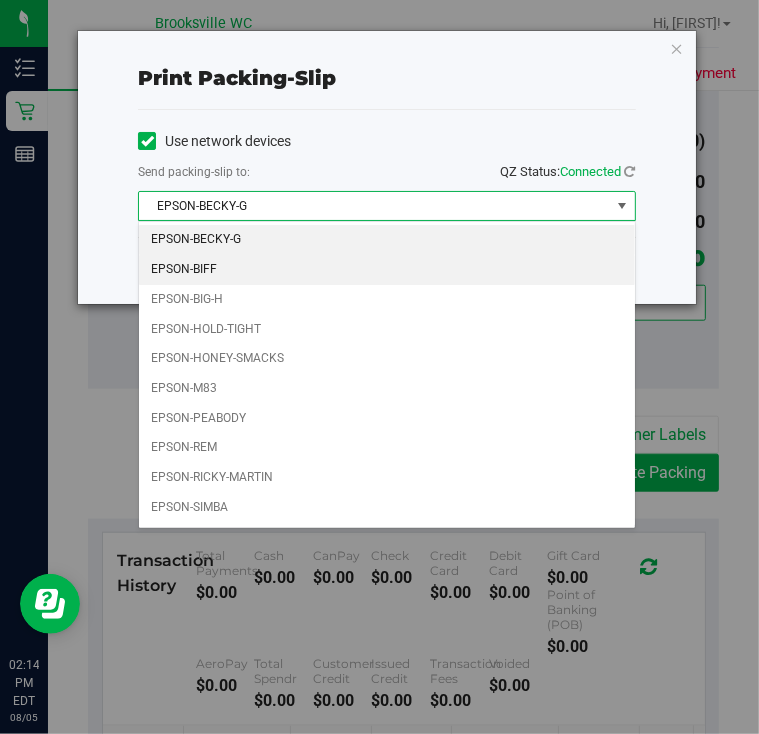 click on "EPSON-BIFF" at bounding box center (387, 270) 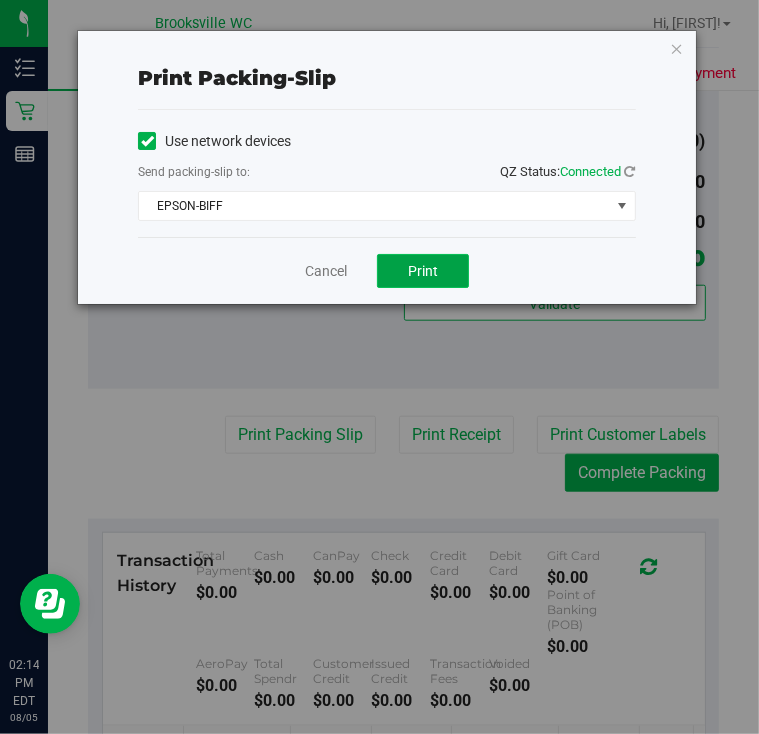 click on "Print" at bounding box center [423, 271] 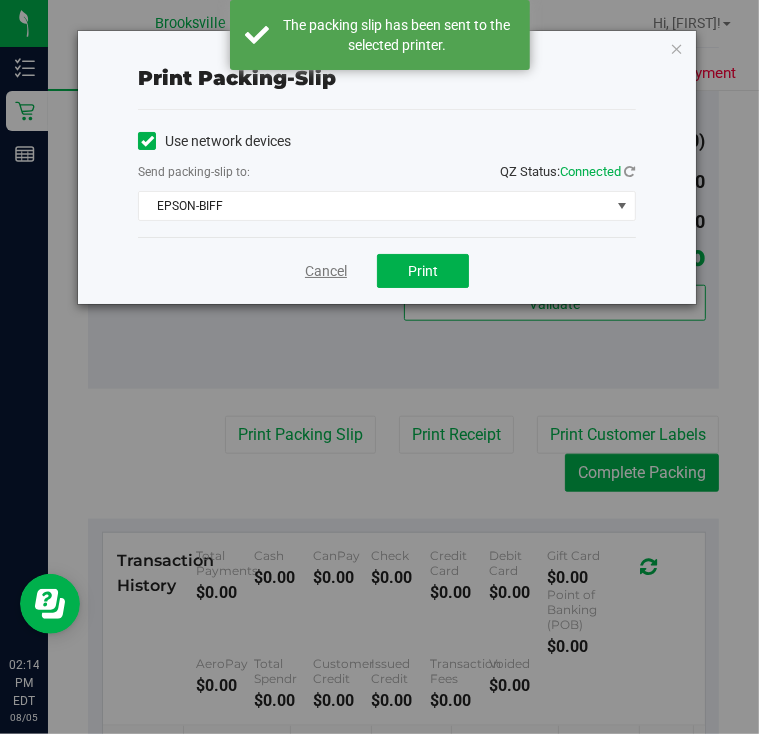 click on "Cancel" at bounding box center (326, 271) 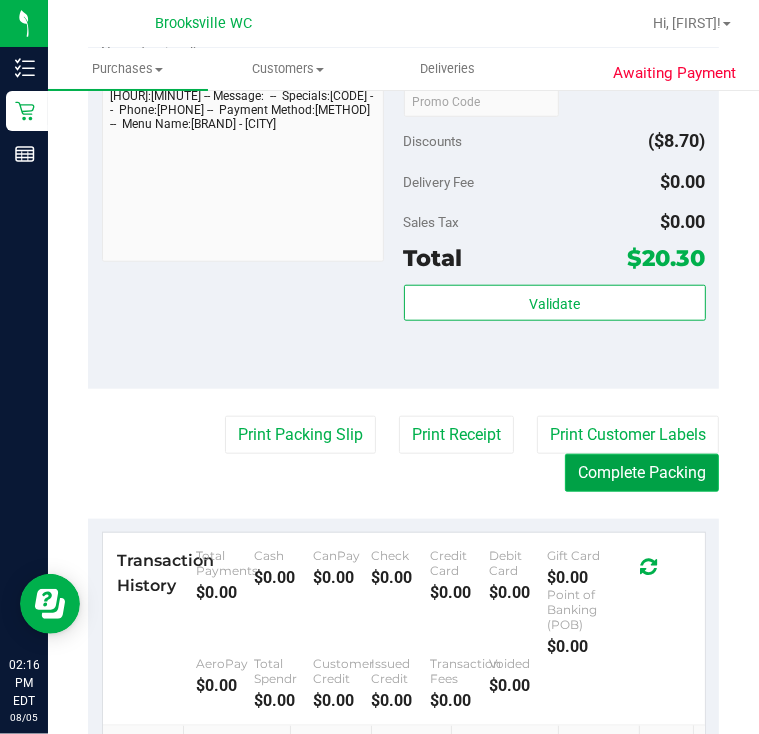 click on "Complete Packing" at bounding box center (642, 473) 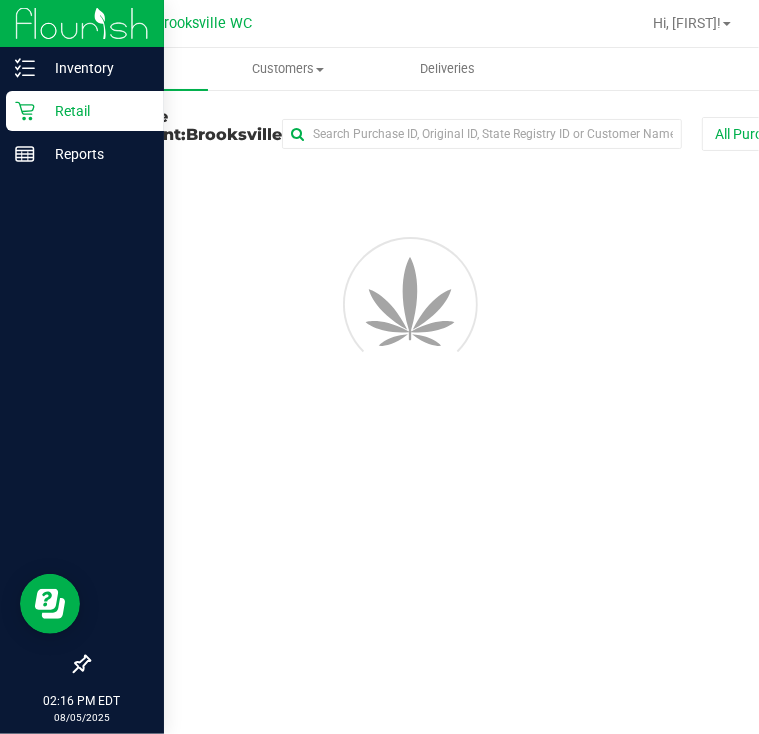 scroll, scrollTop: 0, scrollLeft: 0, axis: both 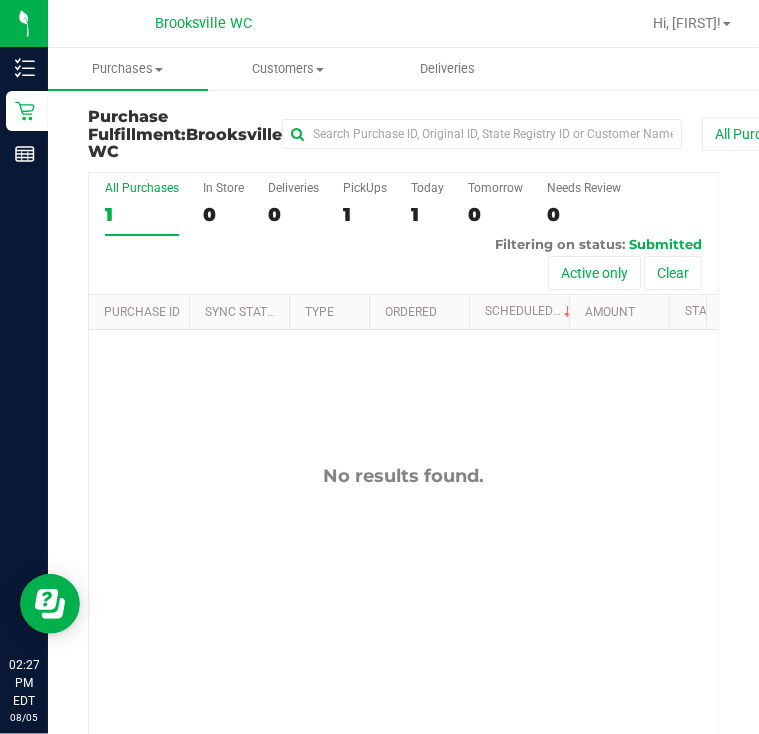 click on "No results found." at bounding box center (403, 628) 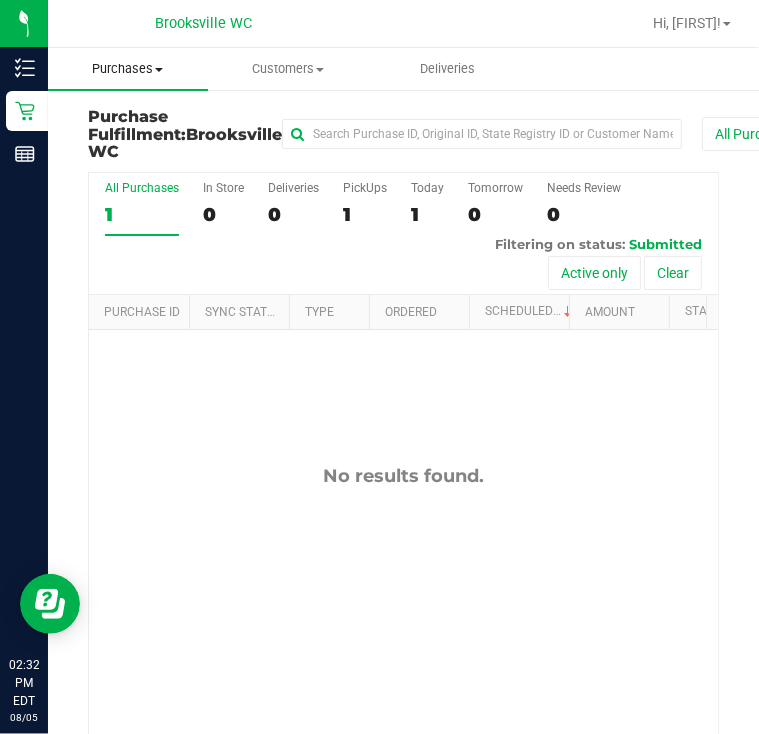 click on "Purchases" at bounding box center [128, 69] 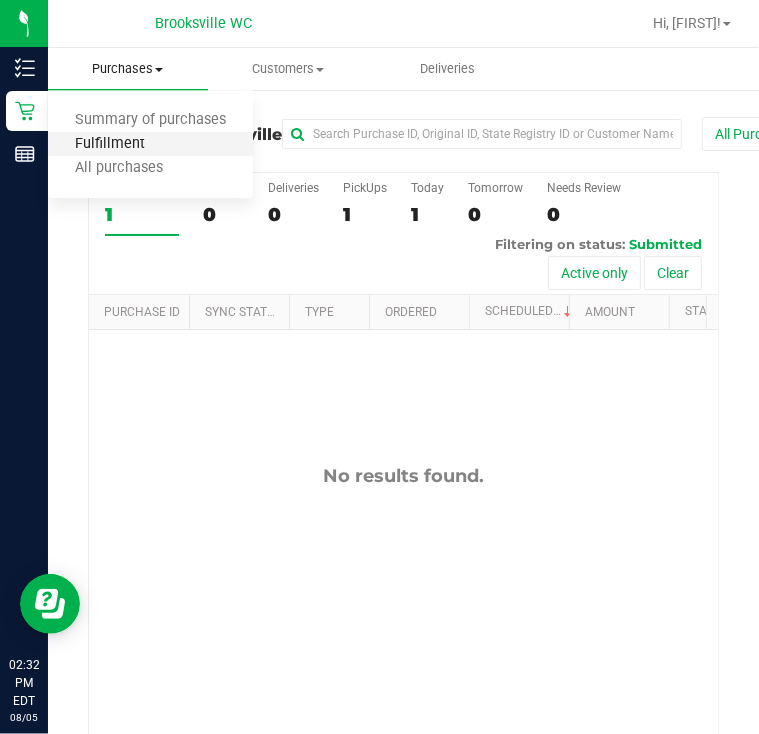 click on "Fulfillment" at bounding box center [110, 144] 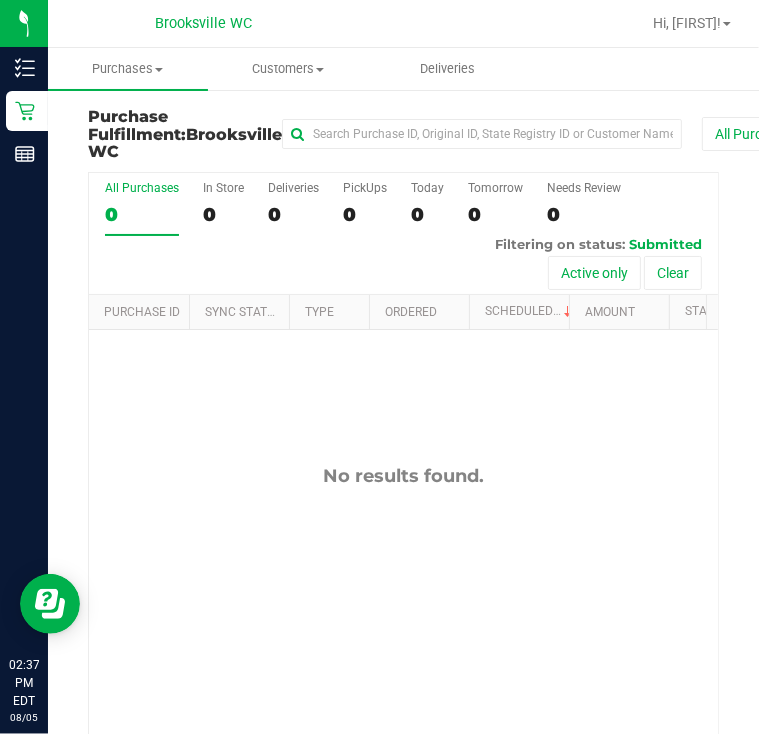 click on "No results found." at bounding box center [403, 628] 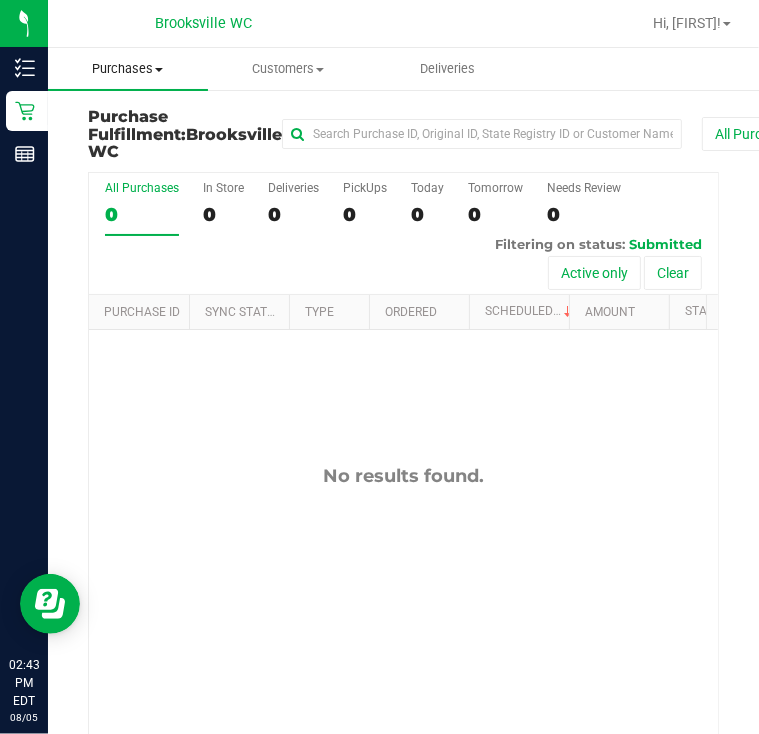 drag, startPoint x: 64, startPoint y: 173, endPoint x: 59, endPoint y: 79, distance: 94.13288 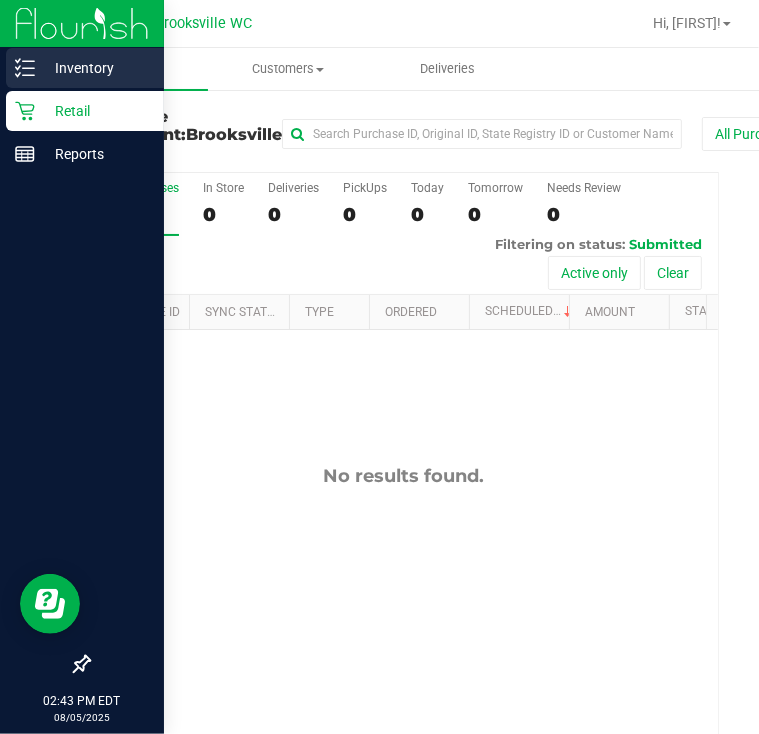 click 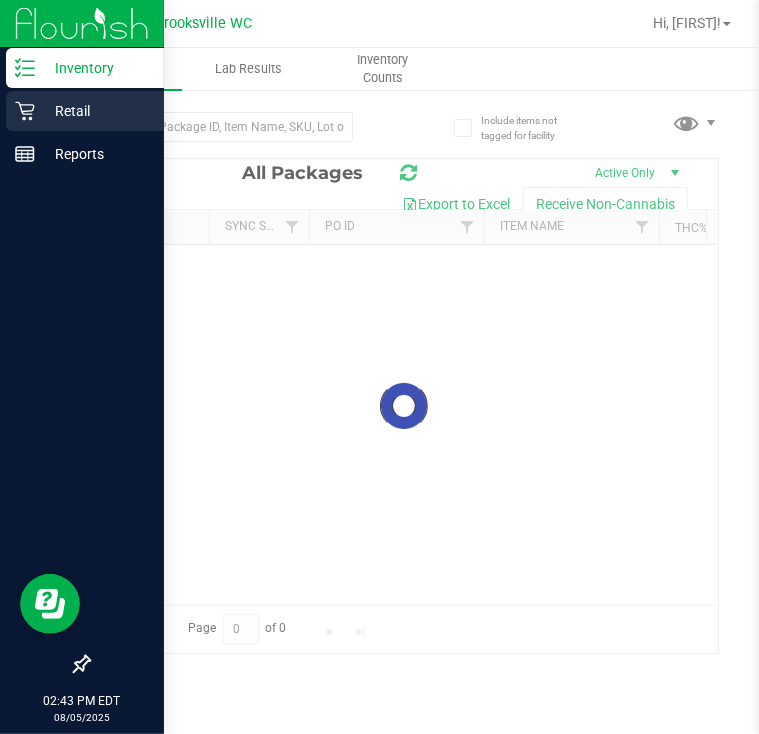 click on "Retail" at bounding box center [95, 111] 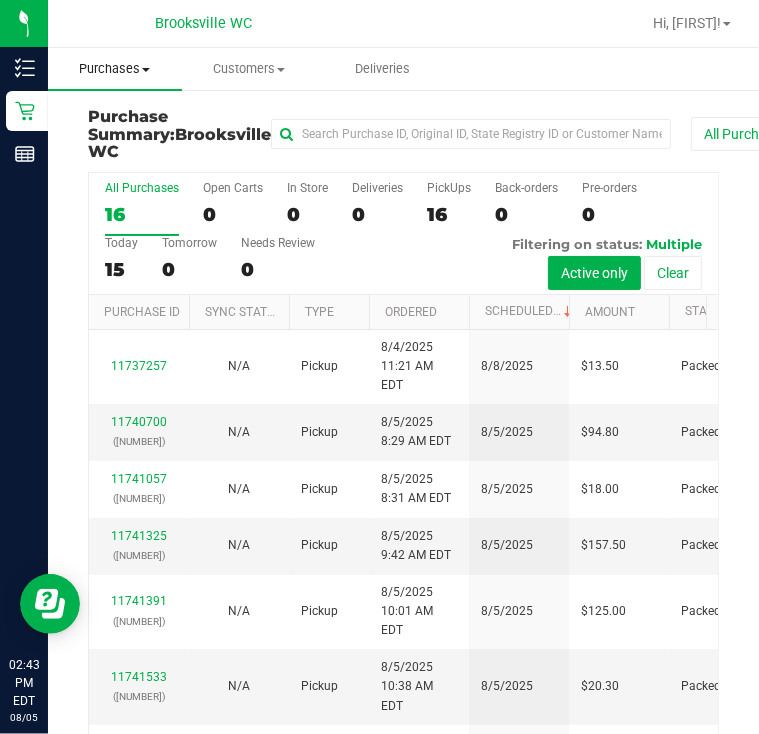 click on "Purchases" at bounding box center (115, 69) 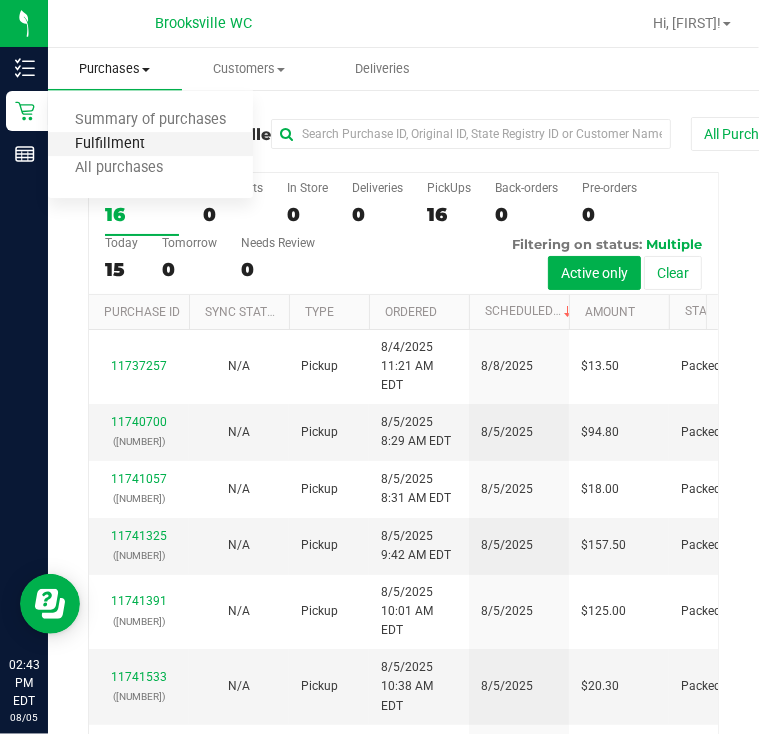 click on "Fulfillment" at bounding box center (110, 144) 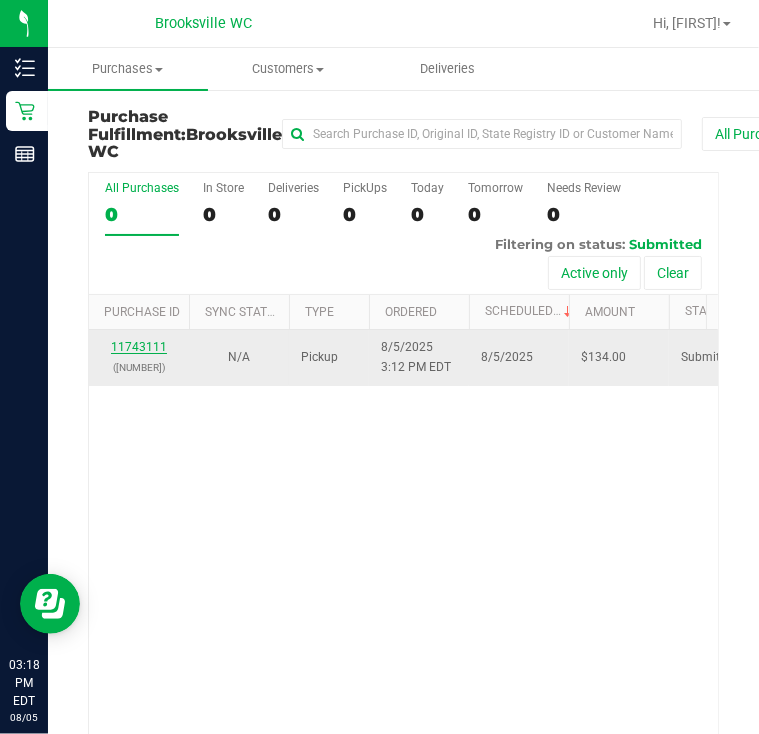 click on "11743111" at bounding box center [139, 347] 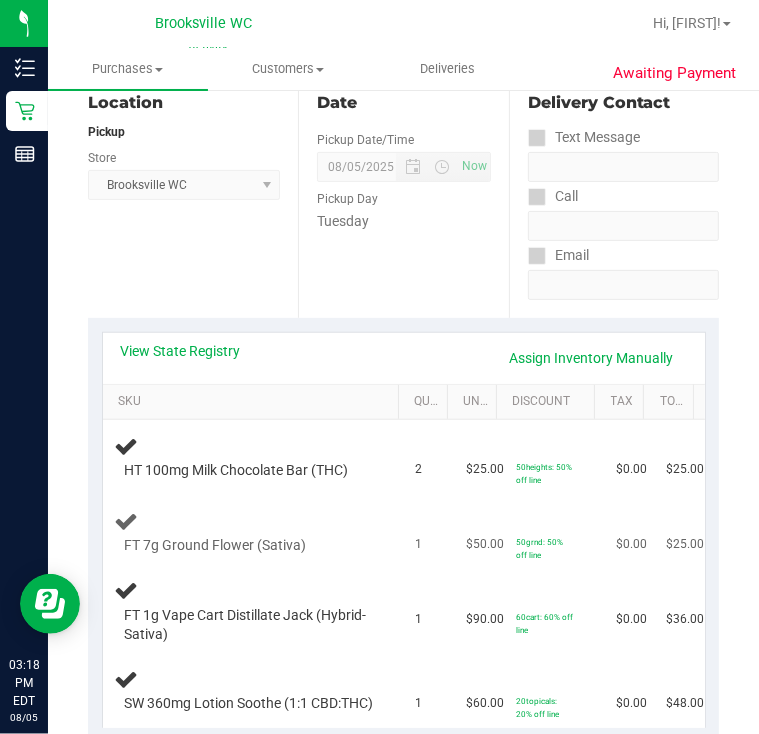 scroll, scrollTop: 320, scrollLeft: 0, axis: vertical 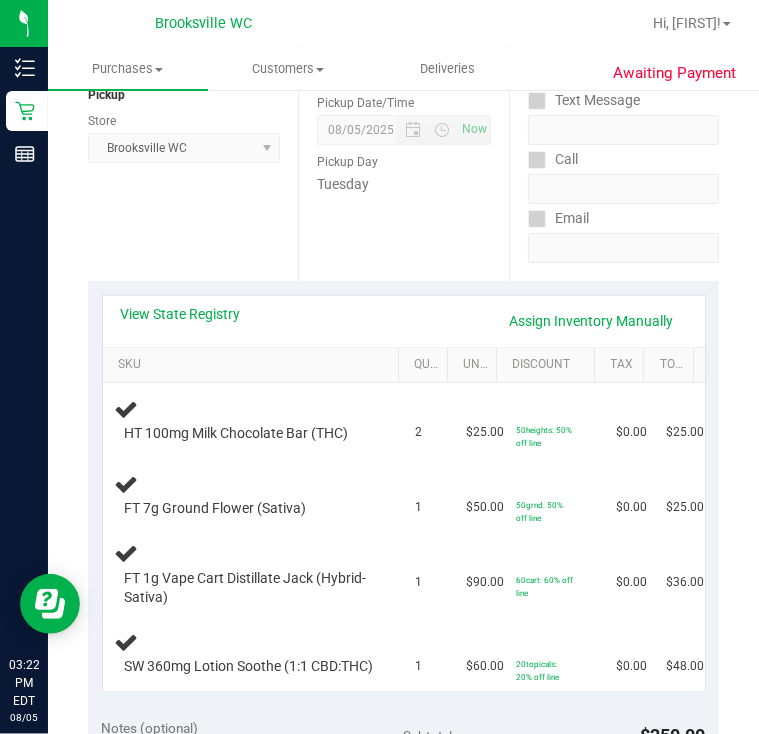 click on "Location
Pickup
Store
Brooksville WC Select Store Bonita Springs WC Boynton Beach WC Bradenton WC Brandon WC Brooksville WC Call Center Clermont WC Crestview WC Deerfield Beach WC Delray Beach WC Deltona WC Ft Walton Beach WC Ft. Lauderdale WC Ft. Myers WC Gainesville WC Jax Atlantic WC JAX DC REP Jax WC Key West WC Lakeland WC Largo WC Lehigh Acres DC REP Merritt Island WC Miami 72nd WC Miami Beach WC Miami Dadeland WC Miramar DC REP New Port Richey WC North Palm Beach WC North Port WC Ocala WC Orange Park WC Orlando Colonial WC Orlando DC REP Orlando WC Oviedo WC Palm Bay WC Palm Coast WC Panama City WC Pensacola WC Port Orange WC Port St. Lucie WC Sebring WC South Tampa WC St. Pete WC Summerfield WC Tallahassee DC REP Tallahassee WC Tampa DC Testing Tampa Warehouse Tampa WC TX Austin DC TX Plano Retail WPB DC" at bounding box center (193, 158) 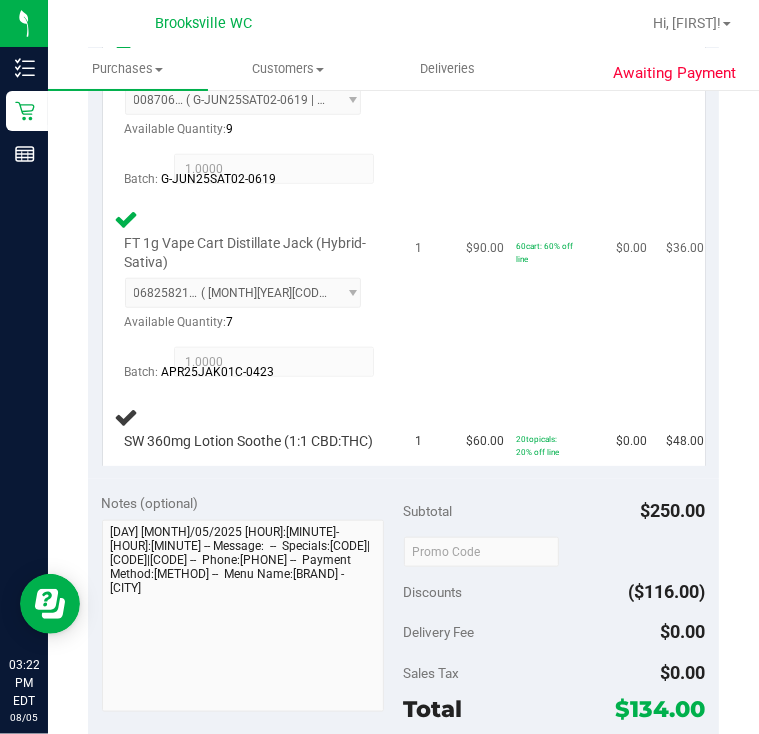 scroll, scrollTop: 880, scrollLeft: 0, axis: vertical 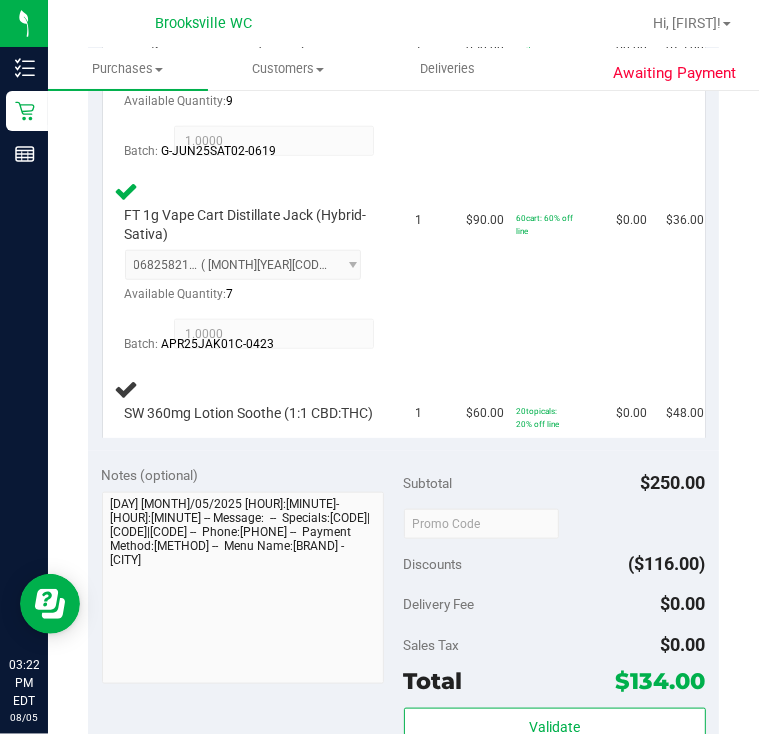 click on "Notes (optional)
Subtotal
$[PRICE]
Discounts
($[PRICE])
Delivery Fee
$[PRICE]
Sales Tax
$[PRICE]
Total
$[PRICE]" at bounding box center (403, 631) 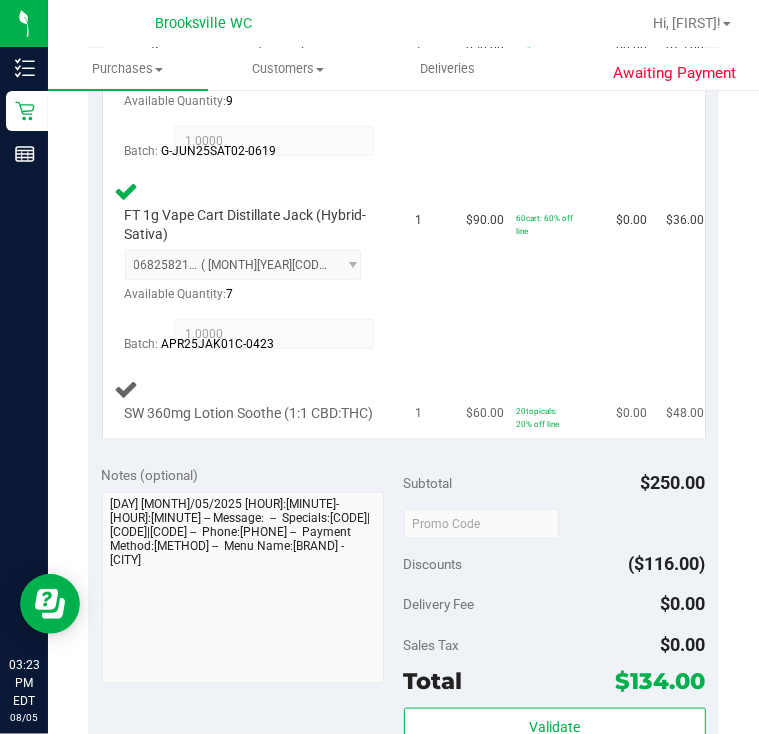 click on "SW 360mg Lotion Soothe (1:1 CBD:THC)" at bounding box center (253, 400) 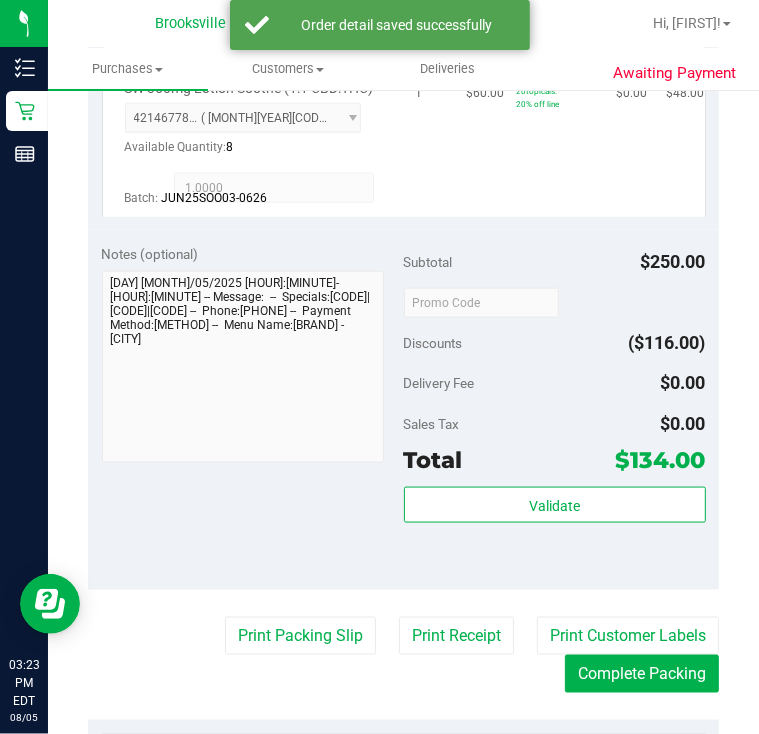 scroll, scrollTop: 1360, scrollLeft: 0, axis: vertical 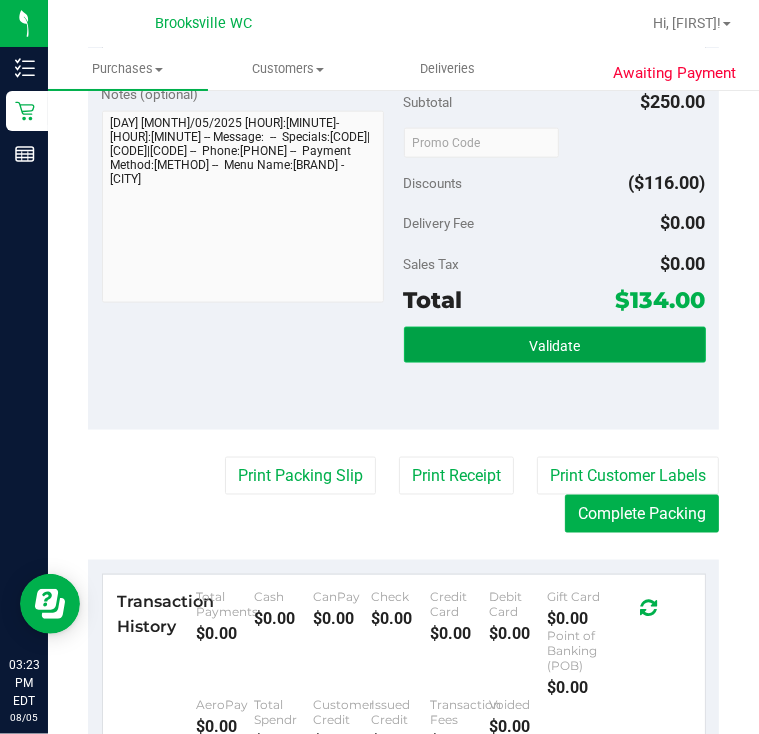 click on "Validate" at bounding box center (554, 346) 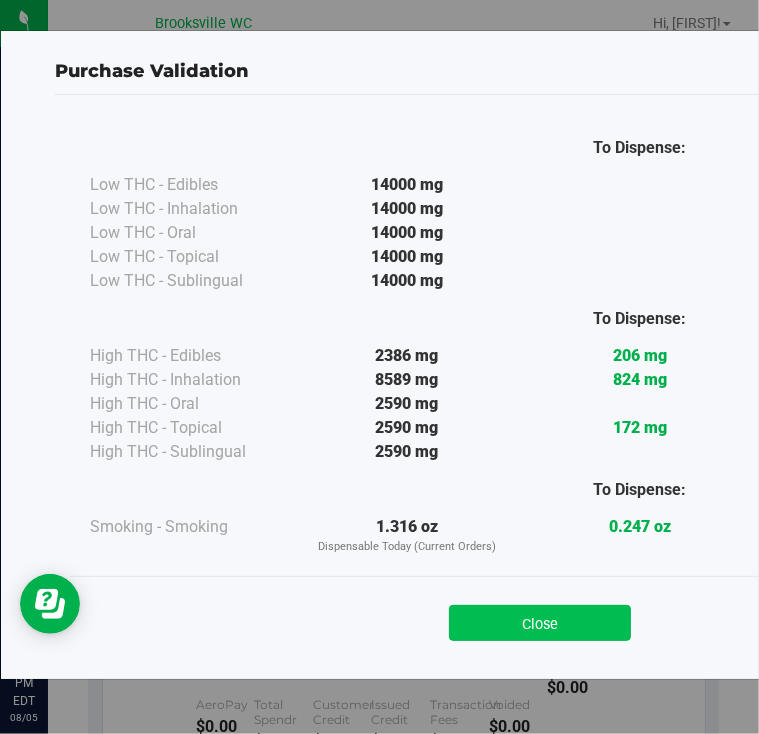 click on "Close" at bounding box center (540, 623) 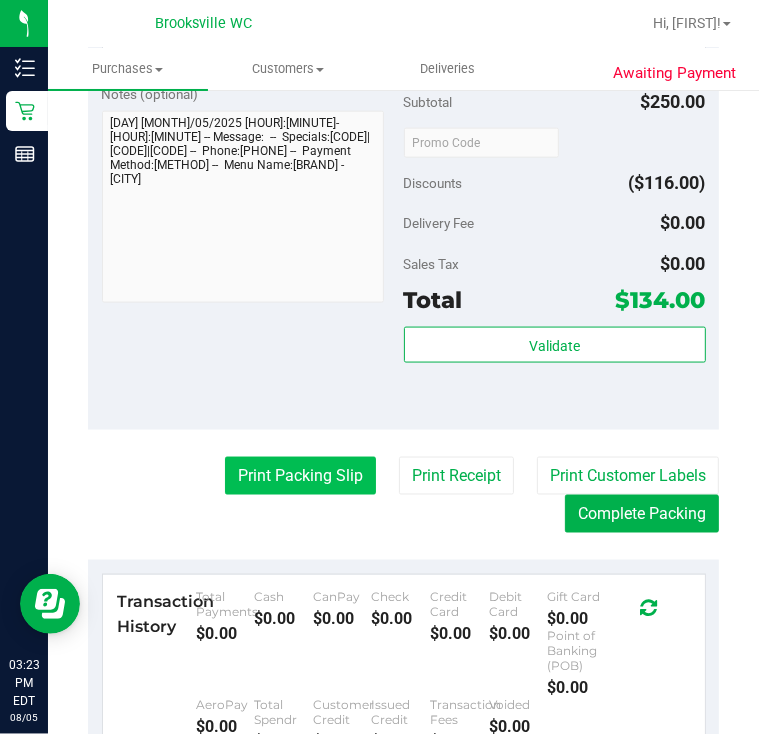 click on "Print Packing Slip" at bounding box center (300, 476) 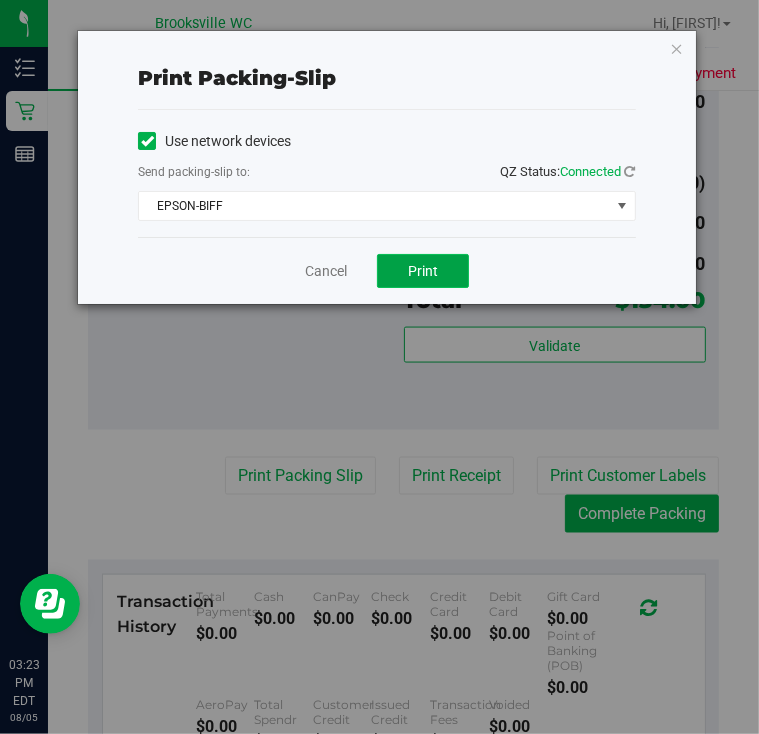 click on "Print" at bounding box center [423, 271] 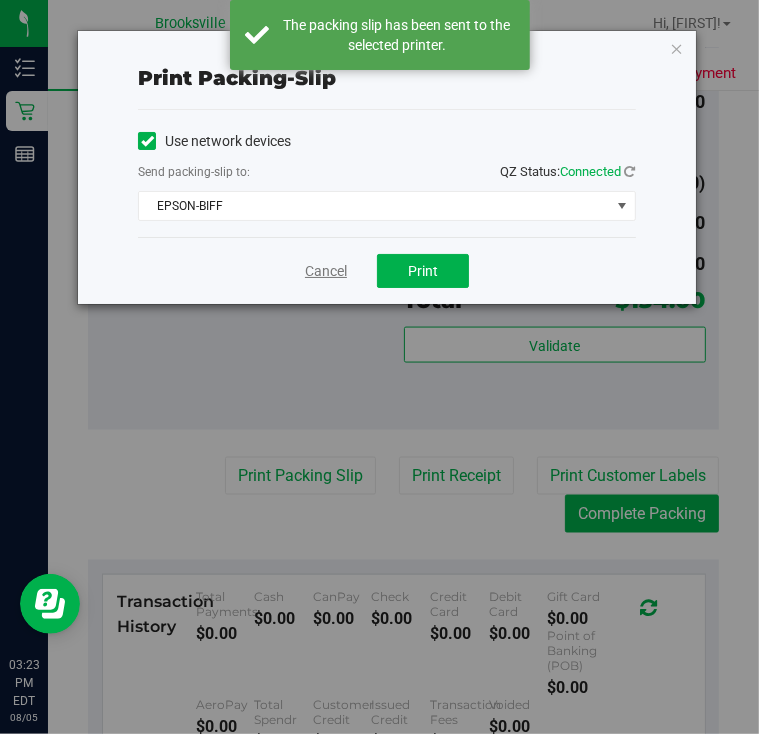 click on "Cancel" at bounding box center (326, 271) 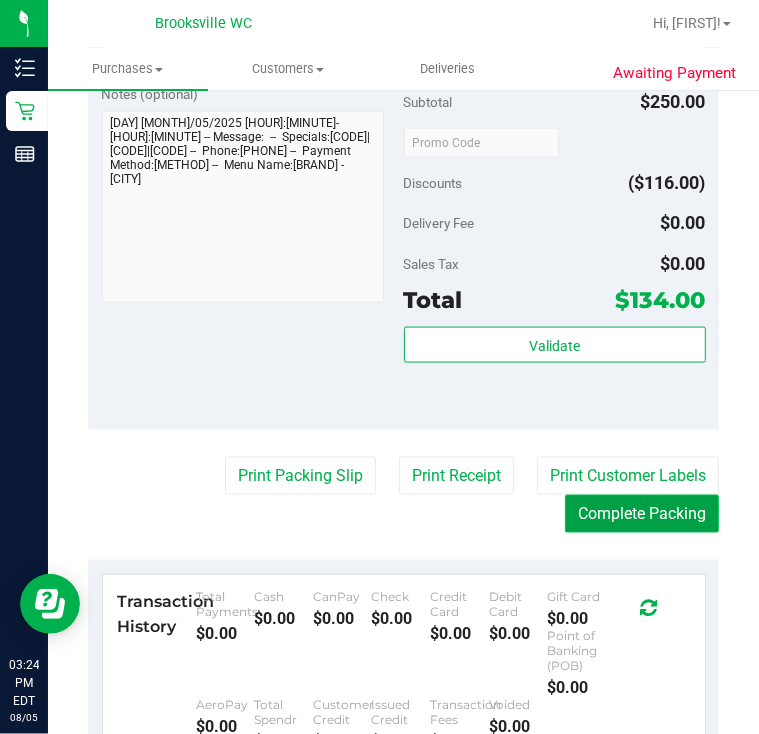 click on "Complete Packing" at bounding box center (642, 514) 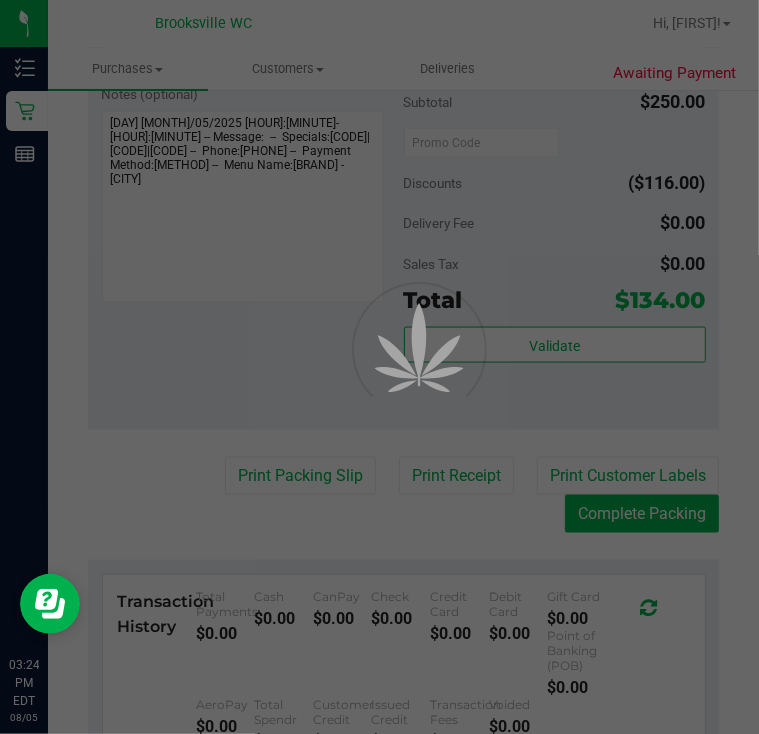 scroll, scrollTop: 0, scrollLeft: 0, axis: both 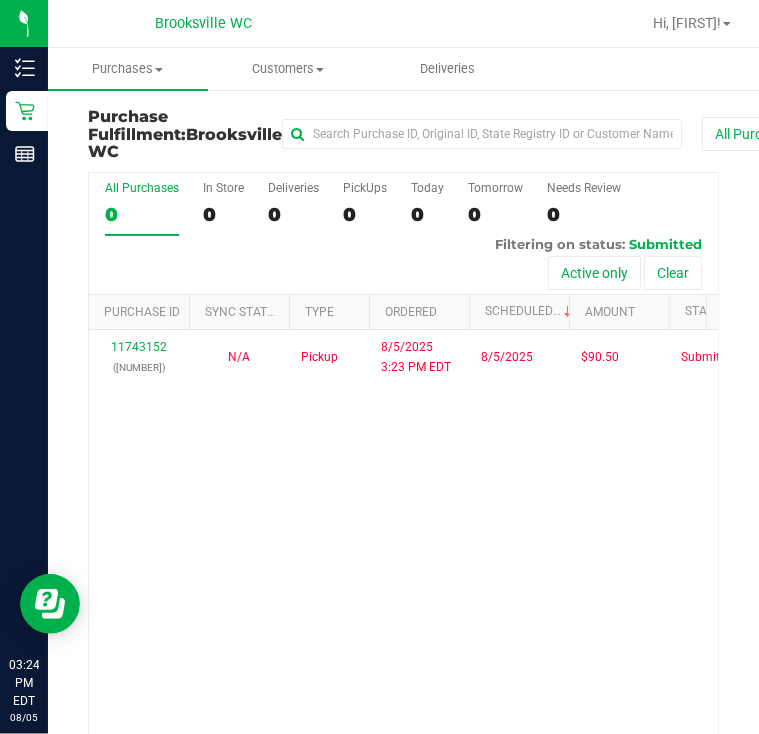 click on "[NUMBER]
([NUMBER])
N/A
Pickup 8/5/2025 [HOUR]:[MINUTE] [TIMEZONE] 8/5/2025
$[PRICE]
Submitted [EMAIL]" at bounding box center (403, 561) 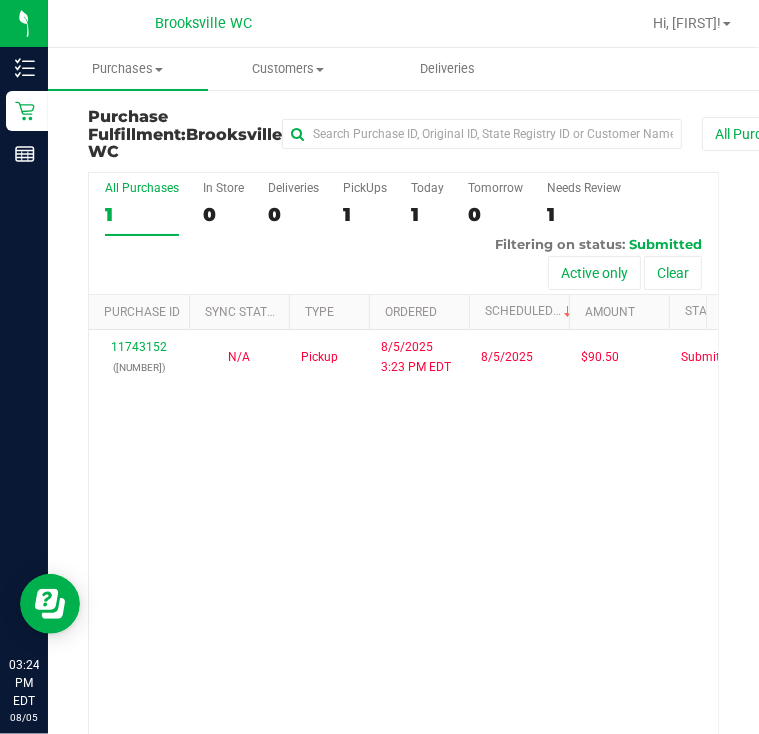 click on "Purchase Fulfillment:
Brooksville WC
All Purchases
All Purchases
1
In Store
0
Deliveries
0
PickUps
1
Today
1
Tomorrow
0" at bounding box center (403, 474) 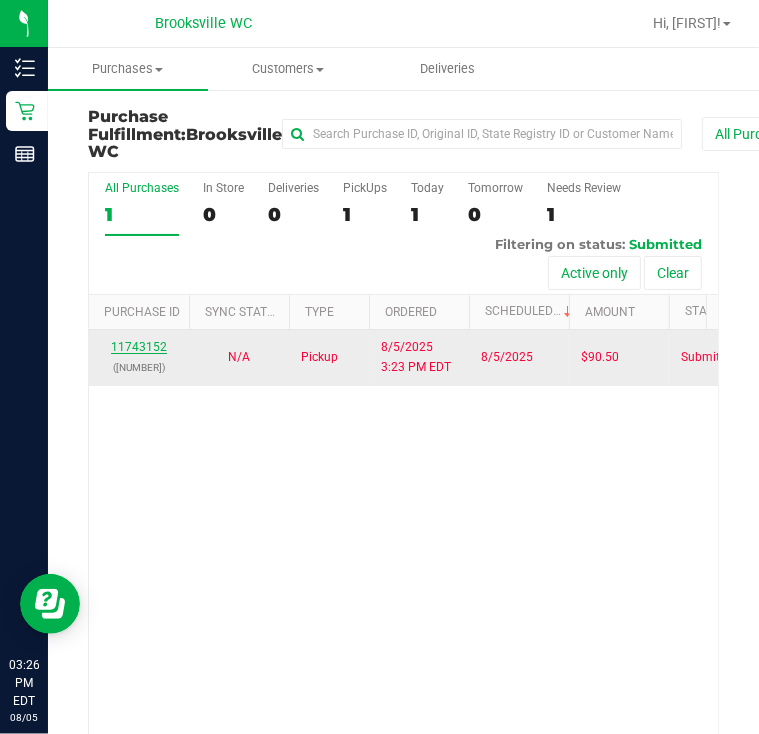 click on "11743152" at bounding box center (139, 347) 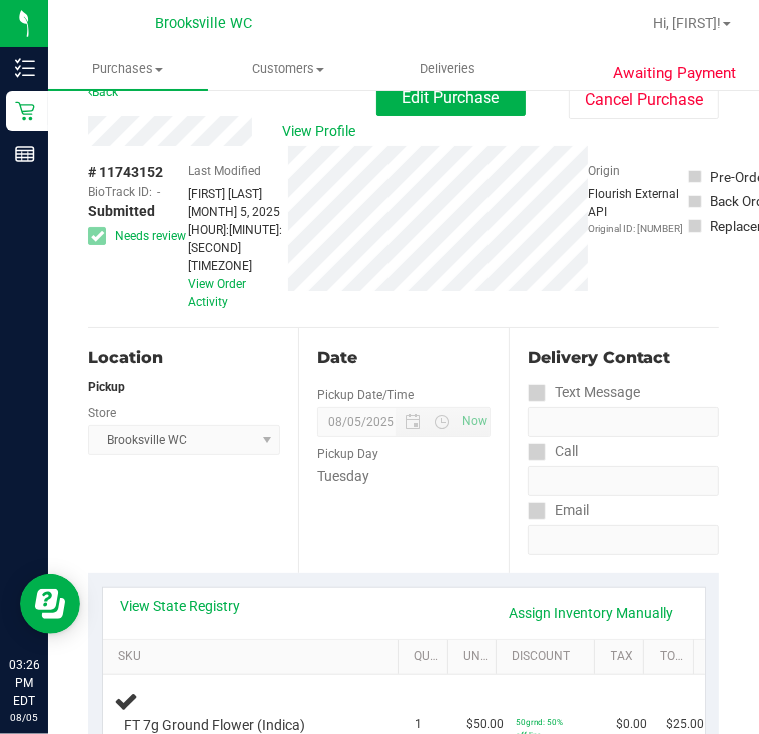 scroll, scrollTop: 0, scrollLeft: 0, axis: both 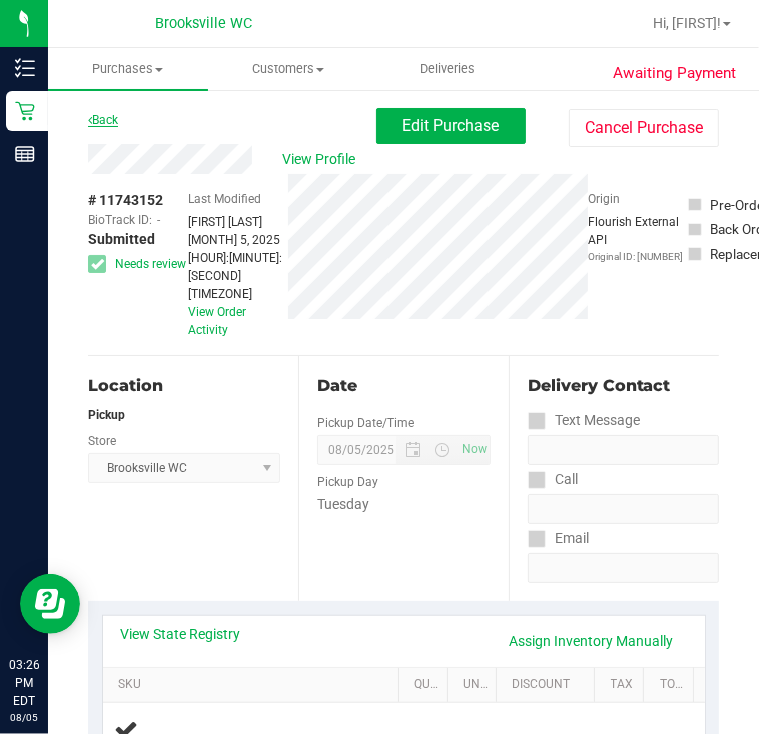click on "Back" at bounding box center (103, 120) 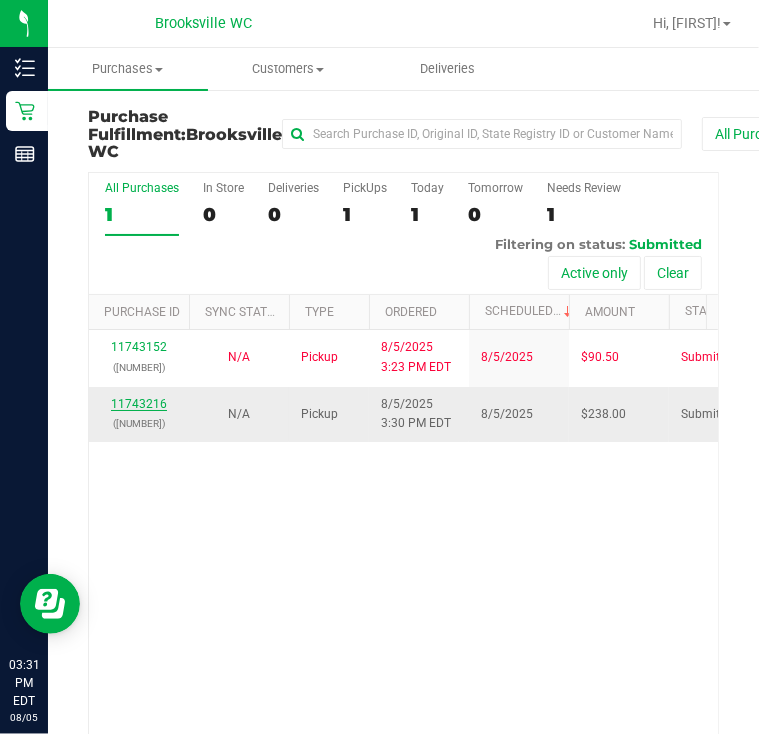 click on "11743216" at bounding box center (139, 404) 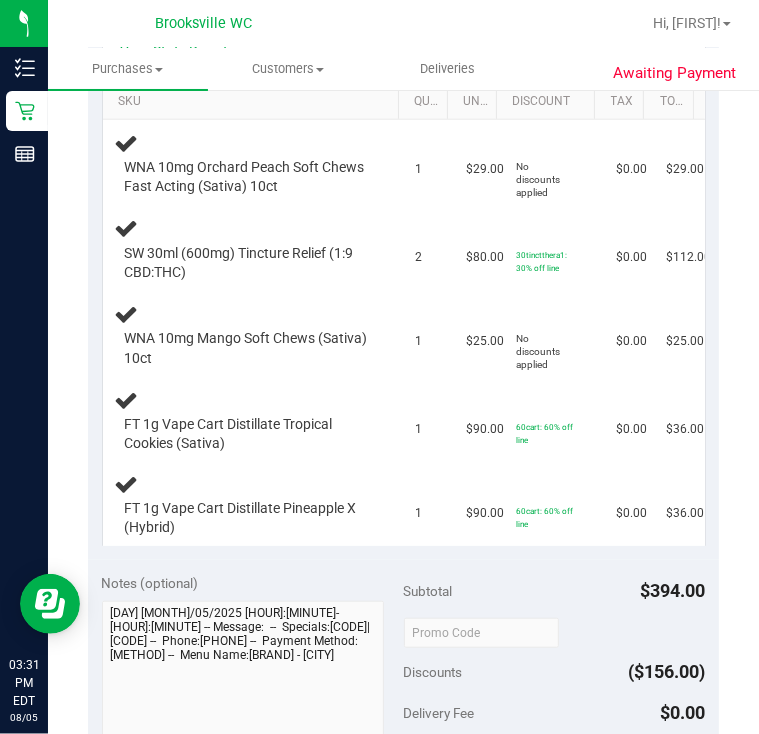 scroll, scrollTop: 960, scrollLeft: 0, axis: vertical 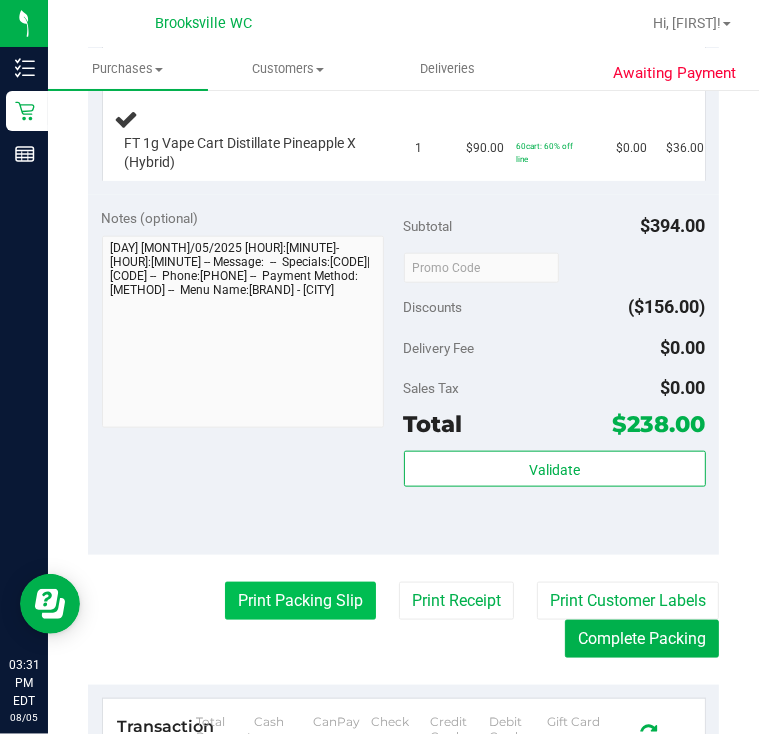click on "Print Packing Slip" at bounding box center [300, 601] 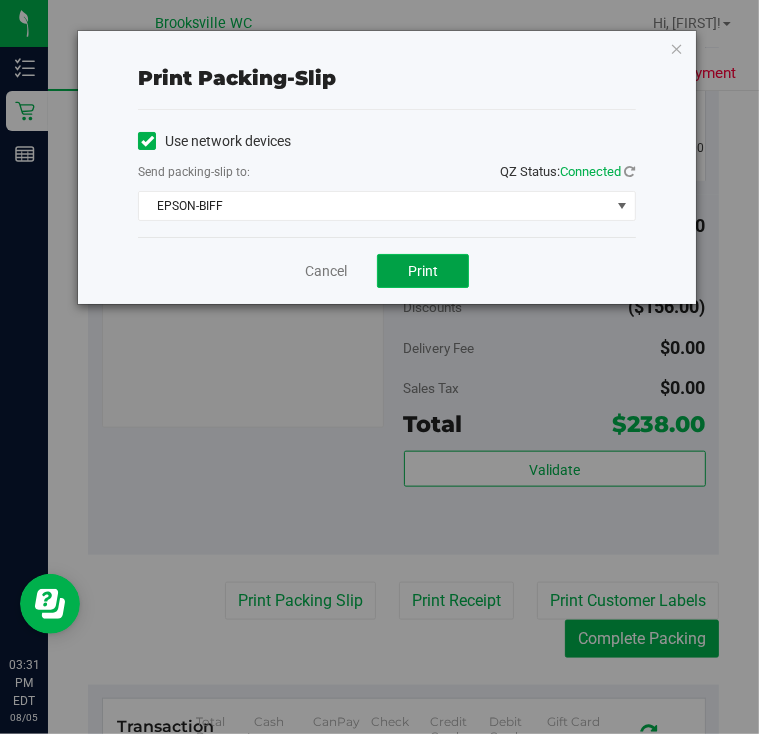 click on "Print" at bounding box center (423, 271) 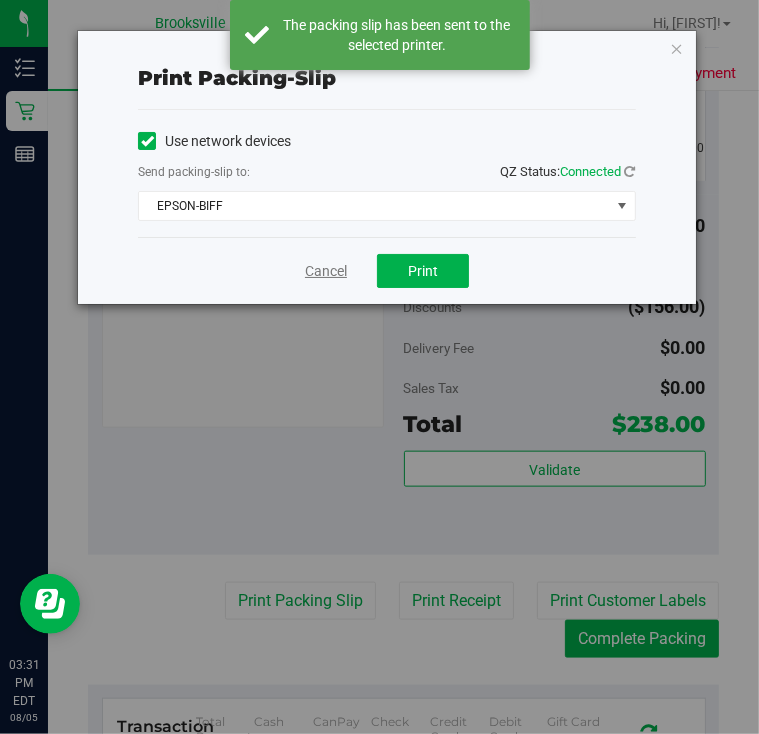 click on "Cancel" at bounding box center [326, 271] 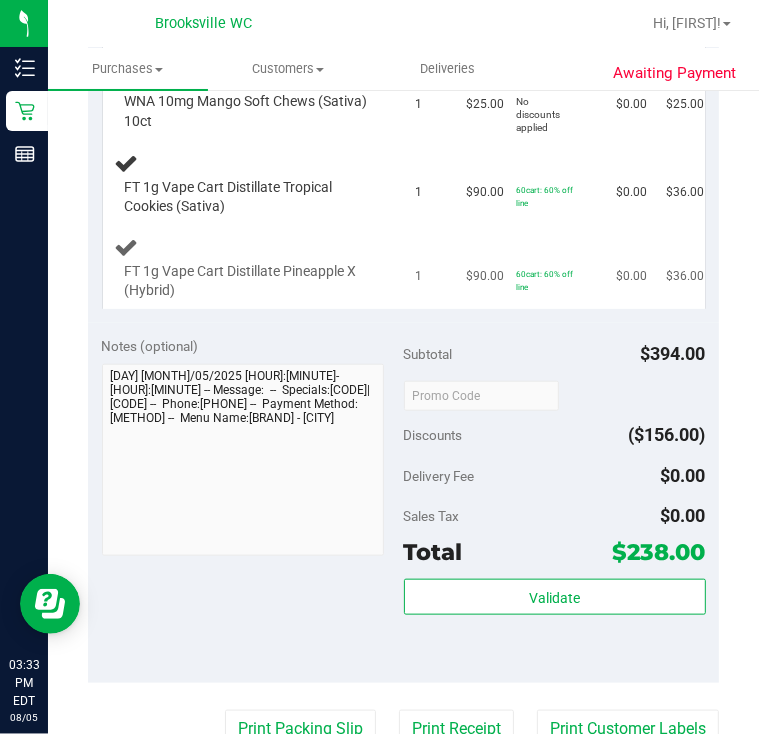 scroll, scrollTop: 560, scrollLeft: 0, axis: vertical 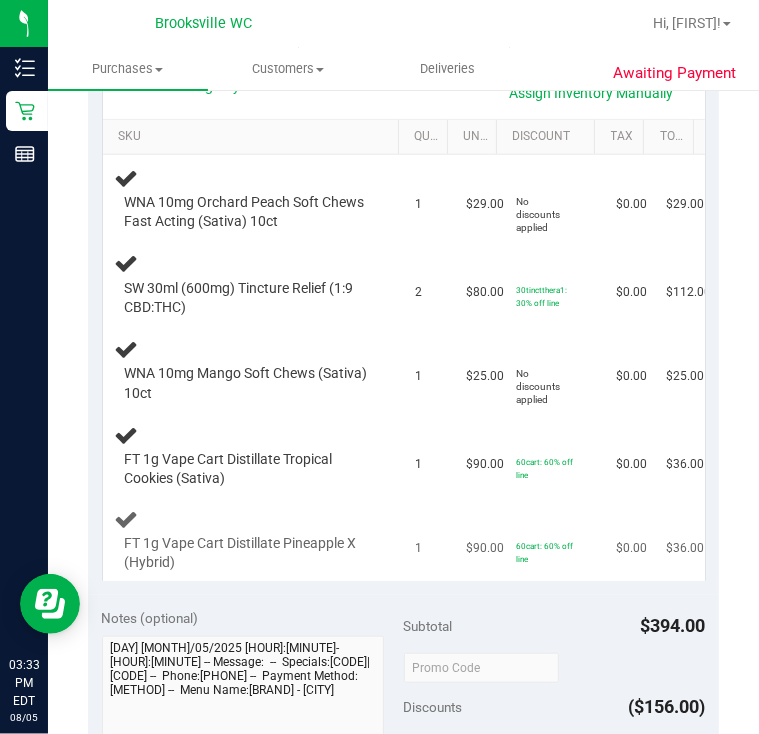 type 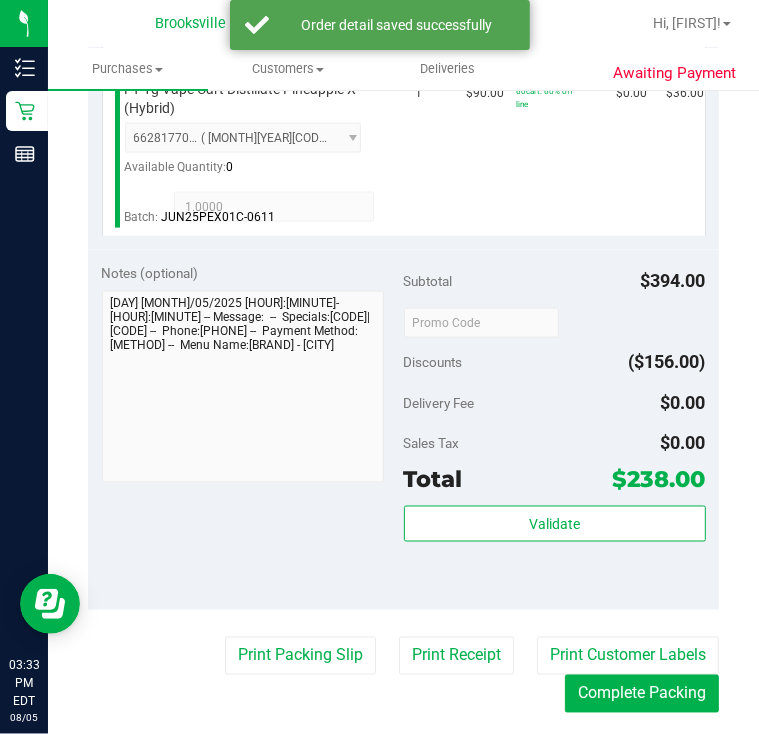 scroll, scrollTop: 1600, scrollLeft: 0, axis: vertical 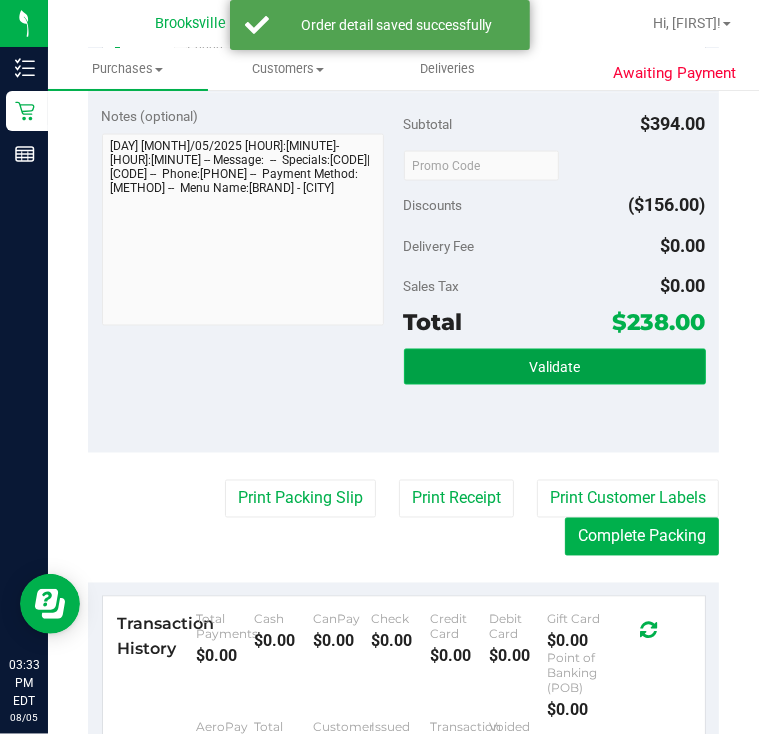 click on "Validate" at bounding box center (555, 367) 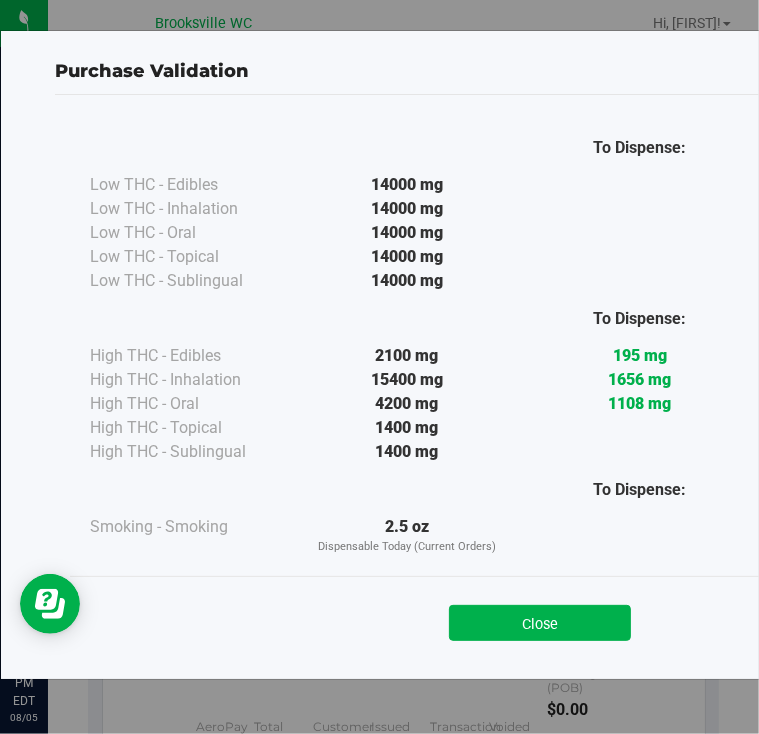 click on "Close" at bounding box center (540, 616) 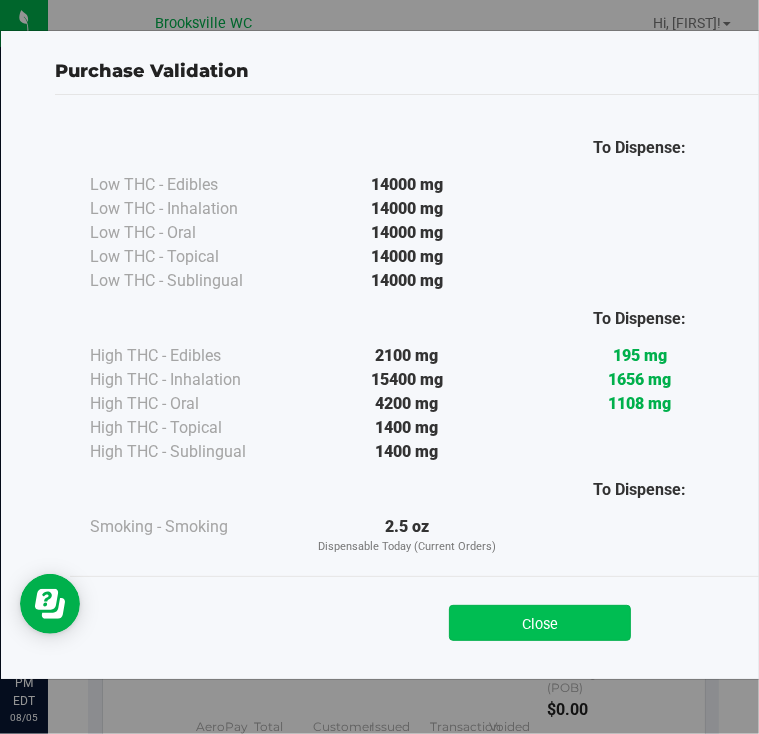 click on "Close" at bounding box center (540, 623) 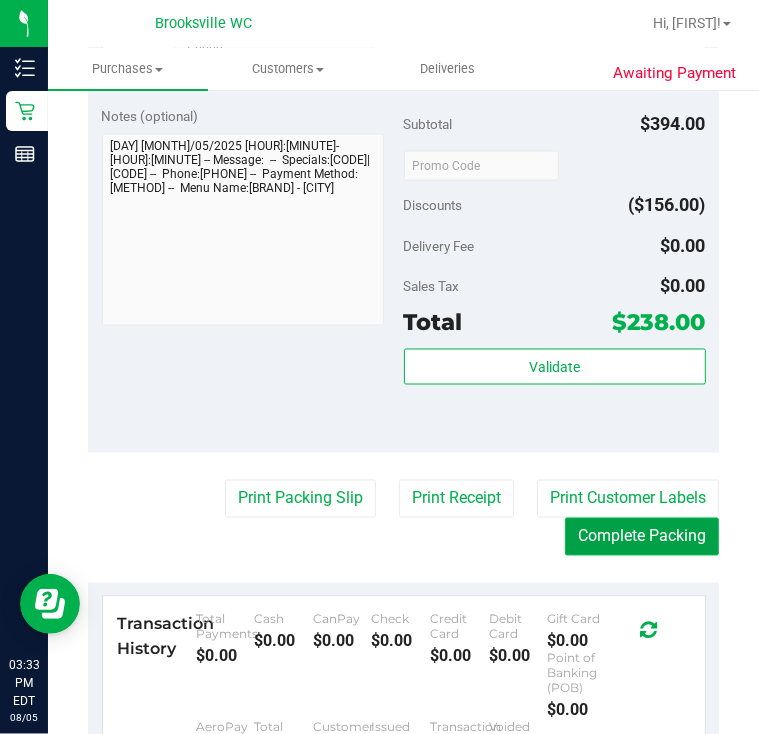 click on "Complete Packing" at bounding box center (642, 537) 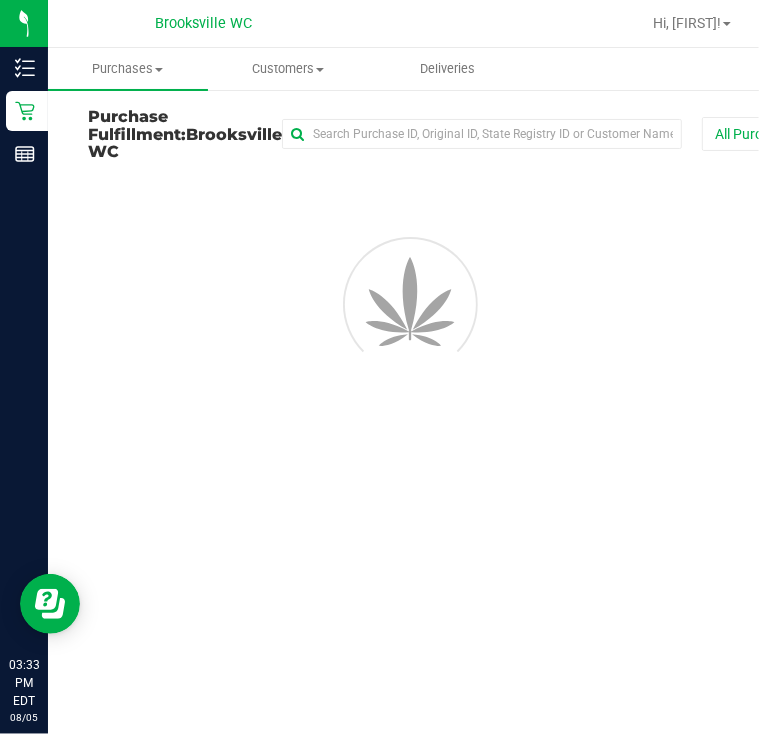 scroll, scrollTop: 0, scrollLeft: 0, axis: both 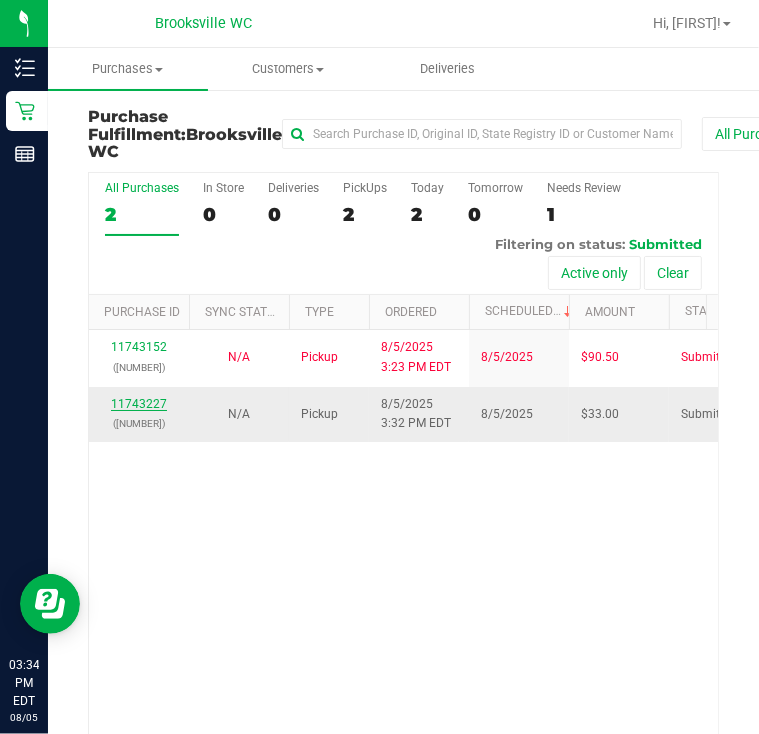 click on "11743227" at bounding box center (139, 404) 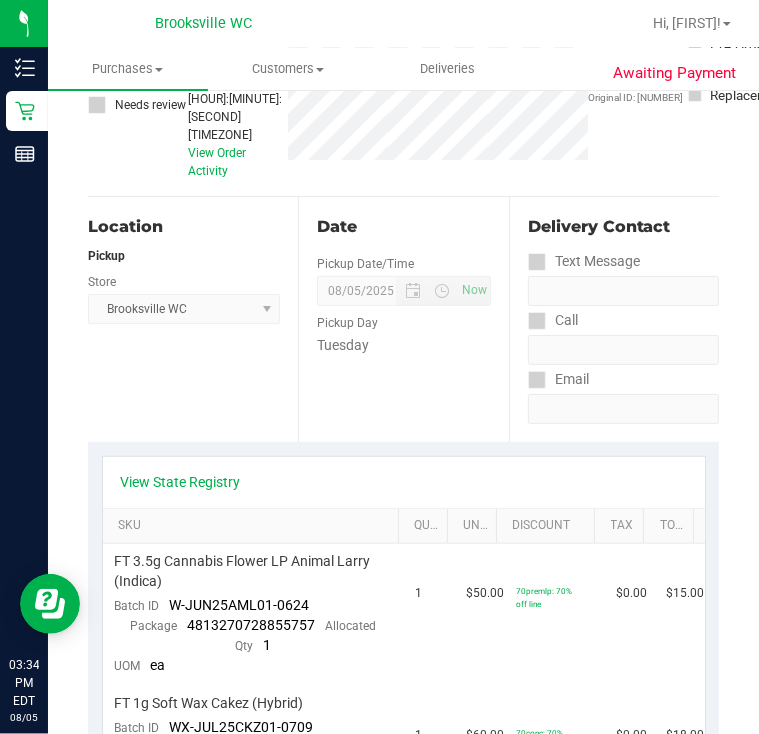 scroll, scrollTop: 0, scrollLeft: 0, axis: both 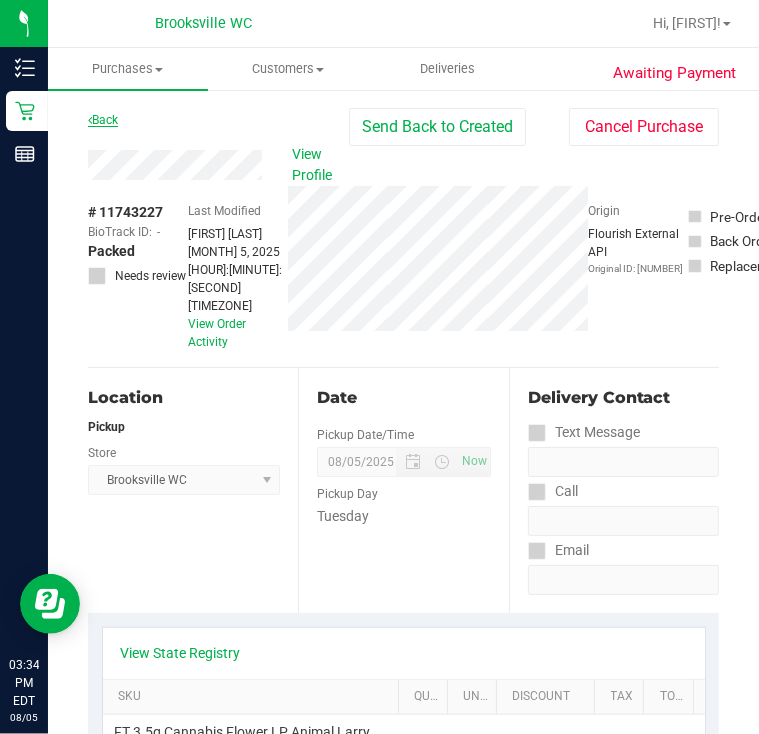 click on "Back" at bounding box center [103, 120] 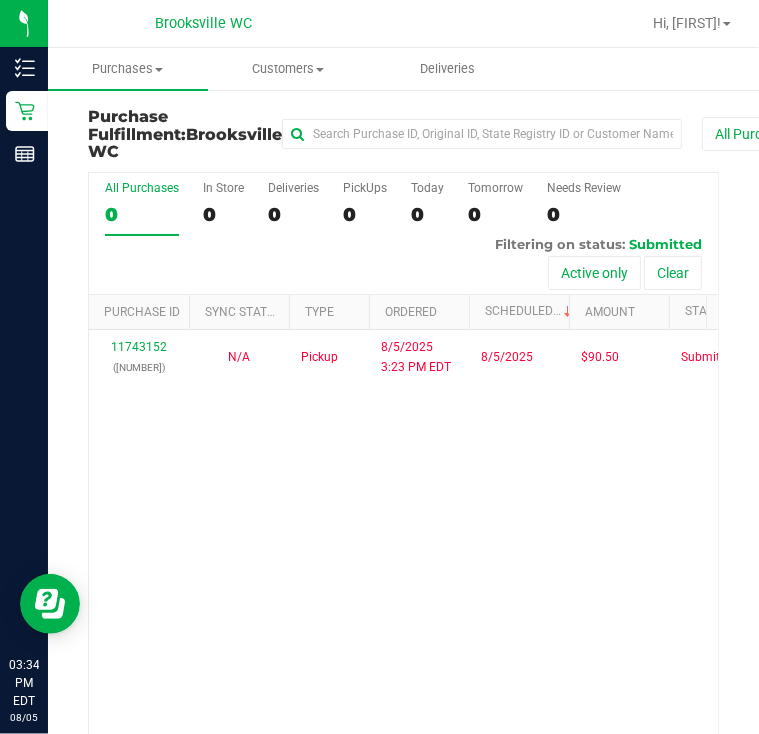click on "[NUMBER]
([NUMBER])
N/A
Pickup 8/5/2025 [HOUR]:[MINUTE] [TIMEZONE] 8/5/2025
$[PRICE]
Submitted [EMAIL]" at bounding box center (403, 561) 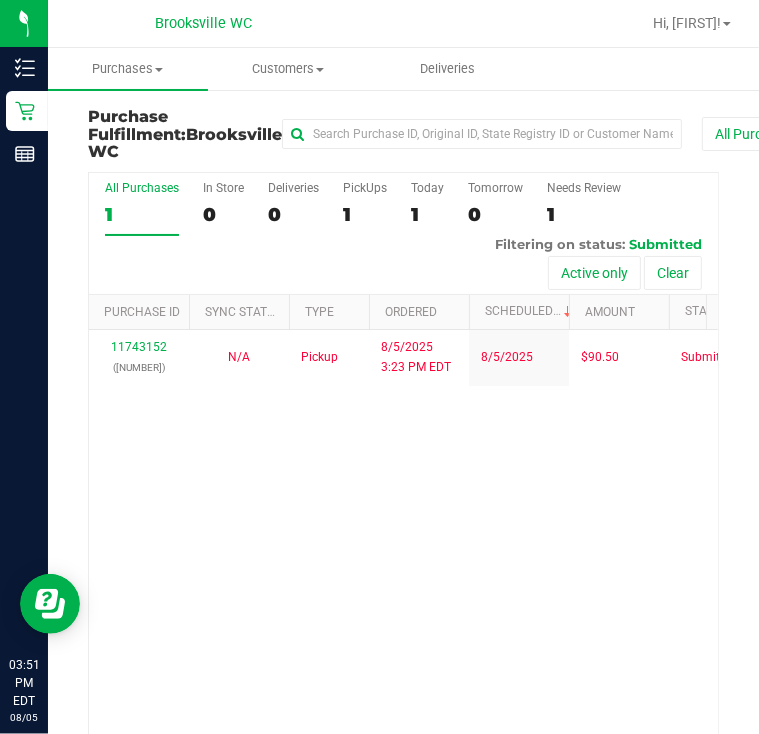 click on "[NUMBER]
([NUMBER])
N/A
Pickup 8/5/2025 [HOUR]:[MINUTE] [TIMEZONE] 8/5/2025
$[PRICE]
Submitted [EMAIL]" at bounding box center [403, 561] 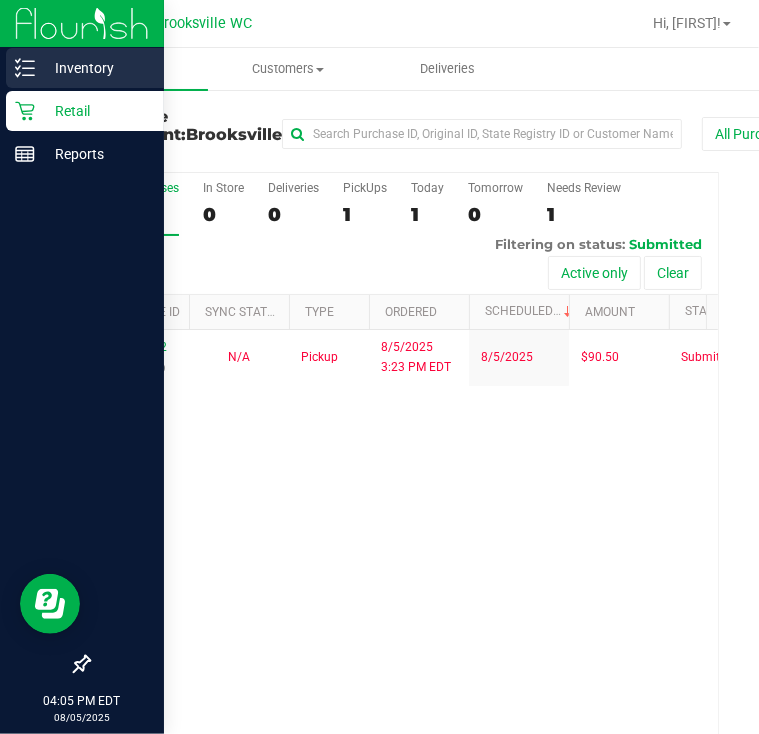 click on "Inventory" at bounding box center (95, 68) 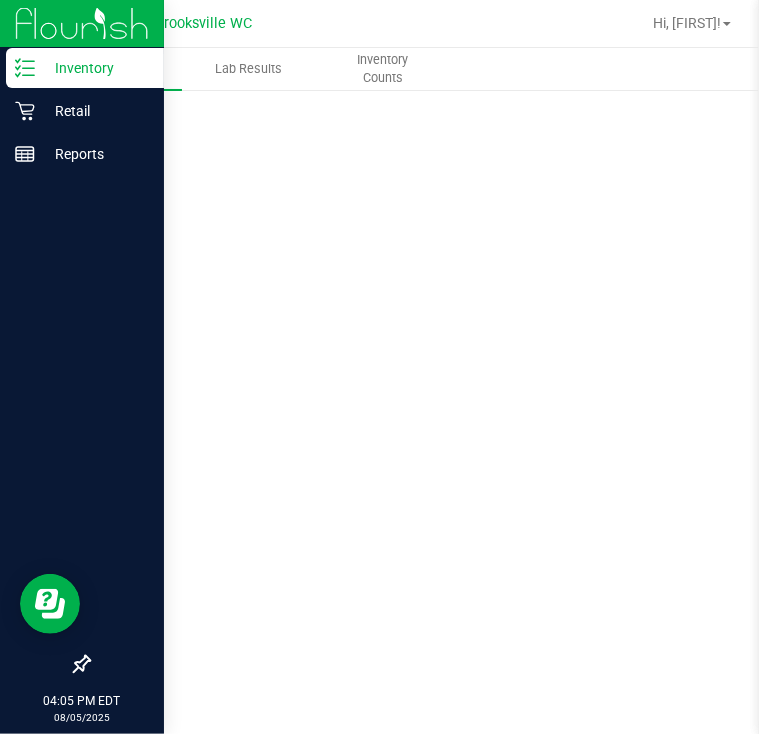 click on "Inventory" at bounding box center (95, 68) 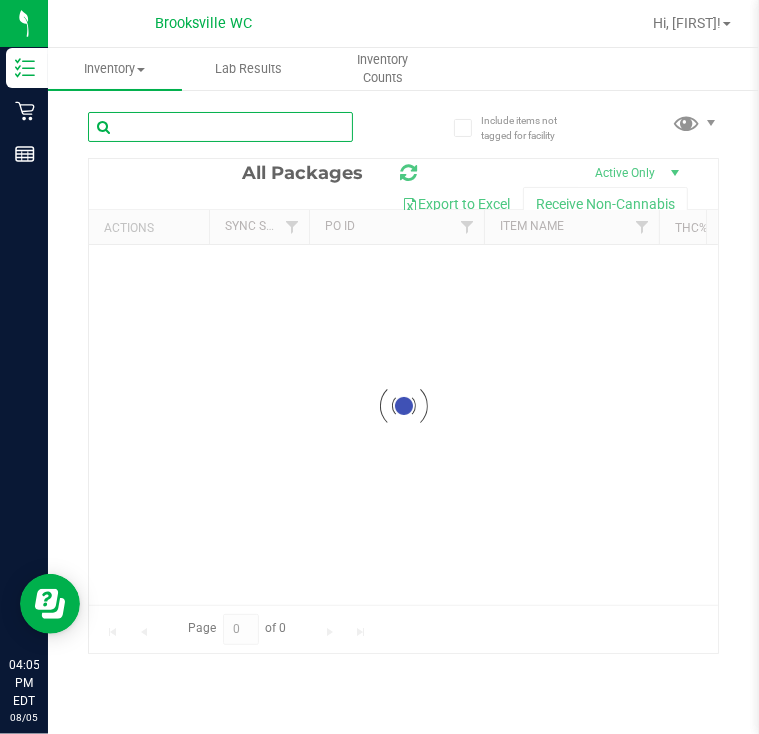 click at bounding box center (220, 127) 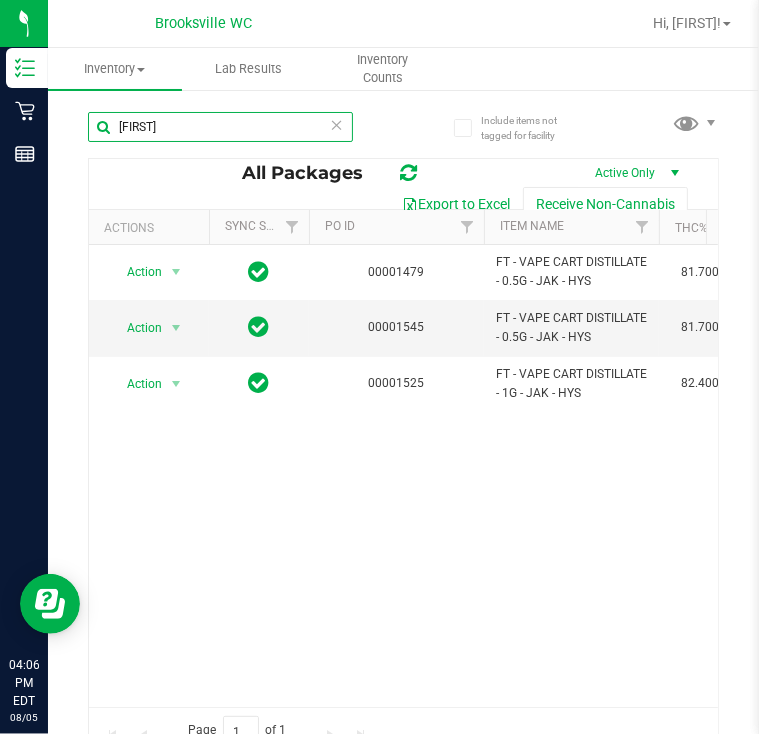 scroll, scrollTop: 0, scrollLeft: 481, axis: horizontal 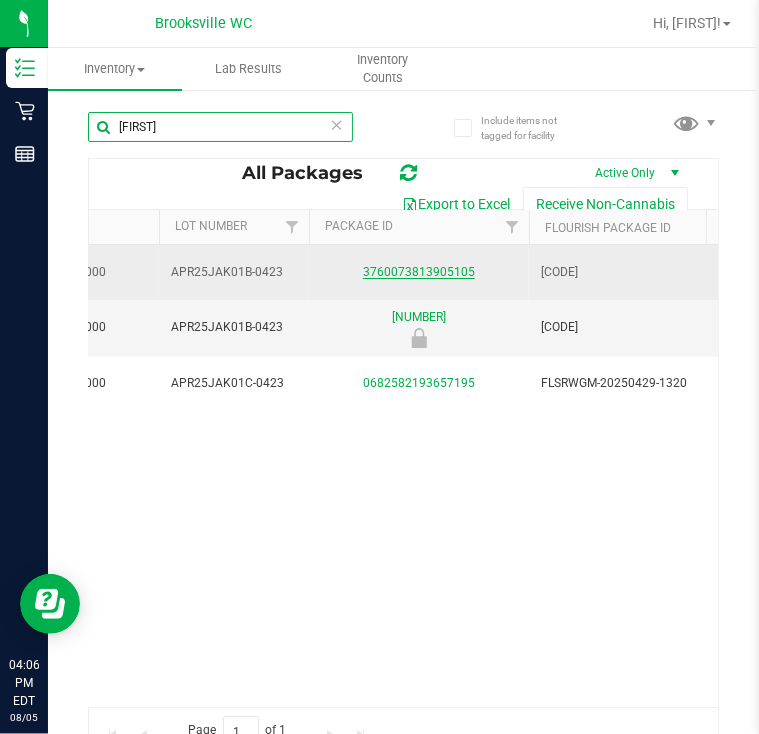 type on "[FIRST]" 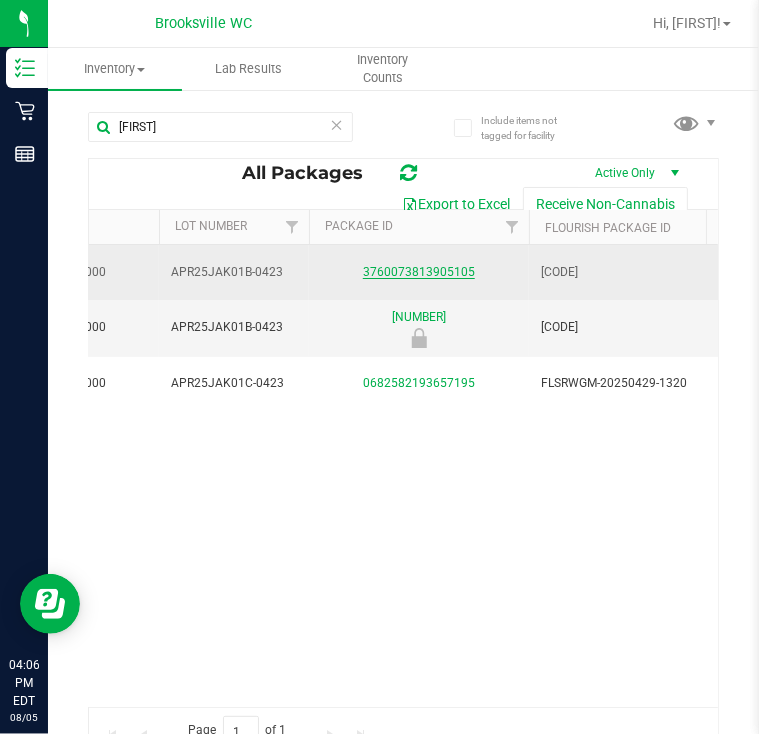click on "3760073813905105" at bounding box center (419, 272) 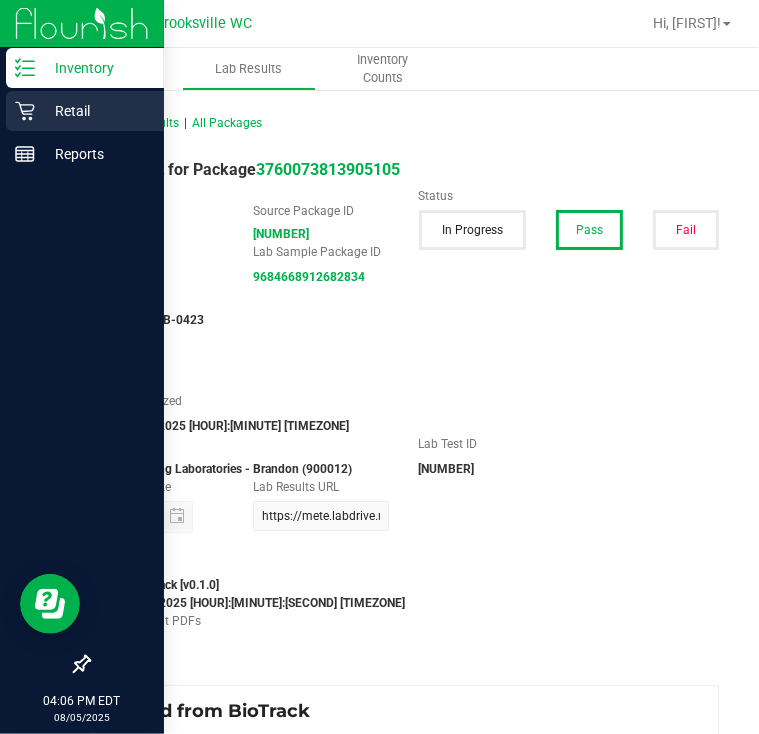 click on "Retail" at bounding box center [95, 111] 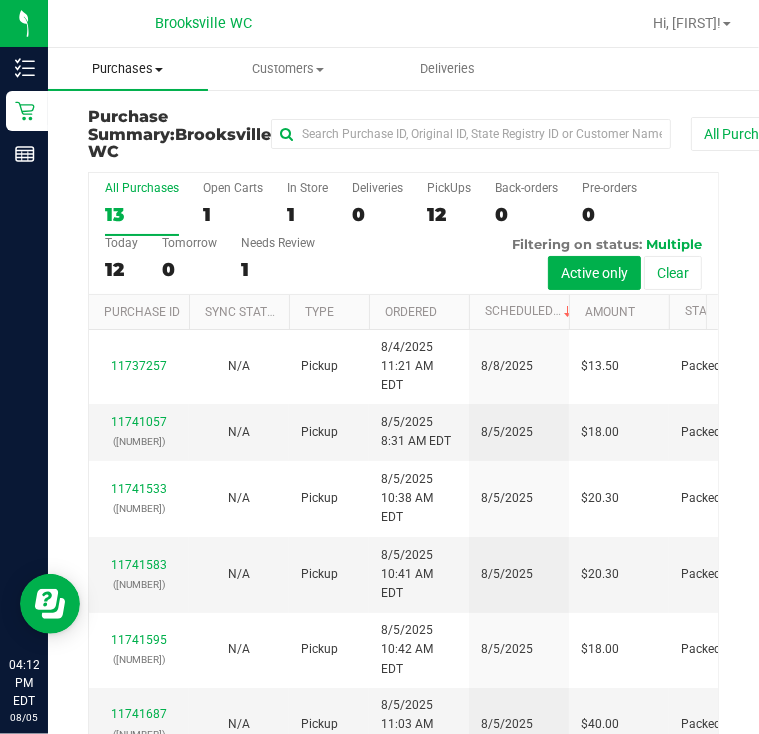 click on "Purchases" at bounding box center (128, 69) 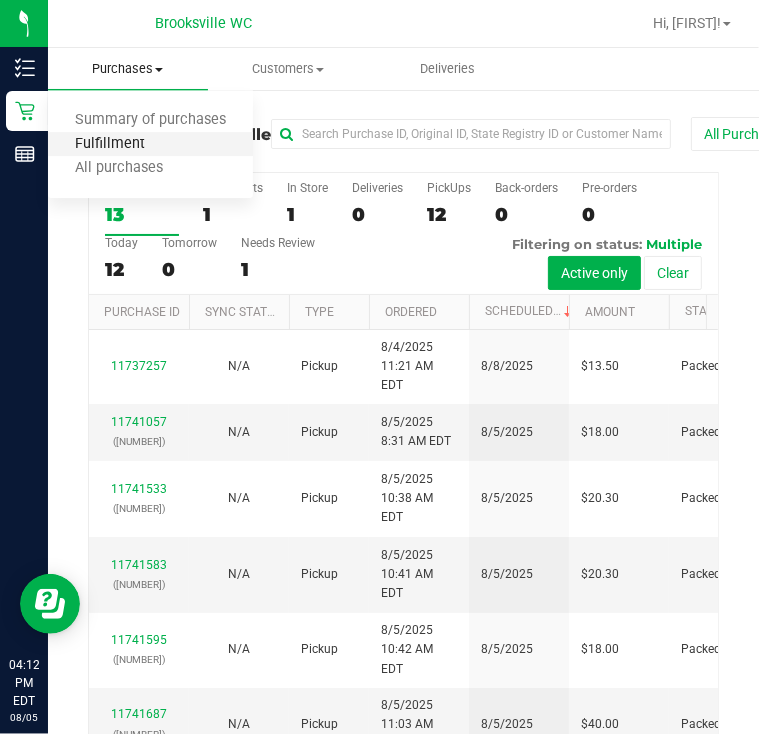 click on "Fulfillment" at bounding box center (110, 144) 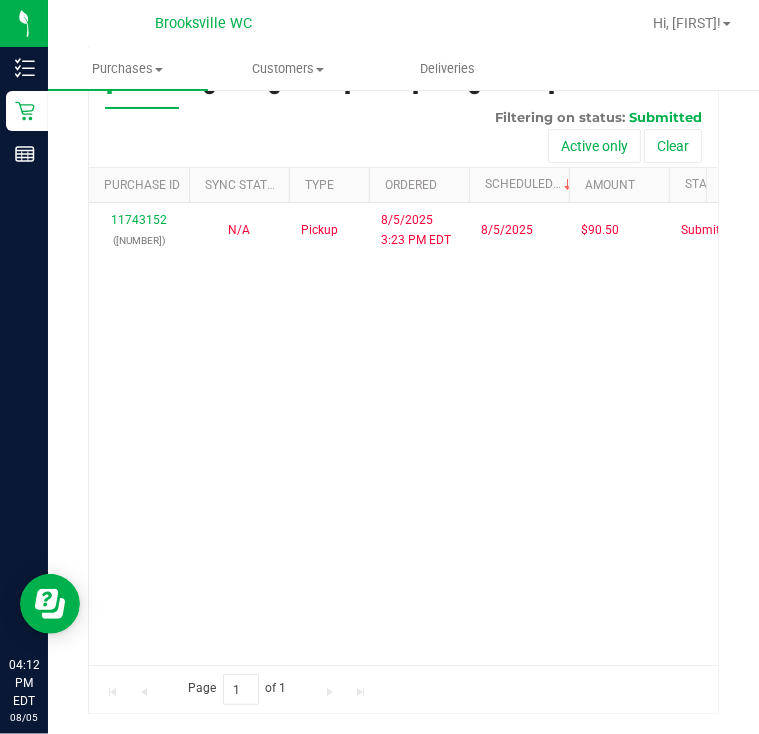 scroll, scrollTop: 0, scrollLeft: 0, axis: both 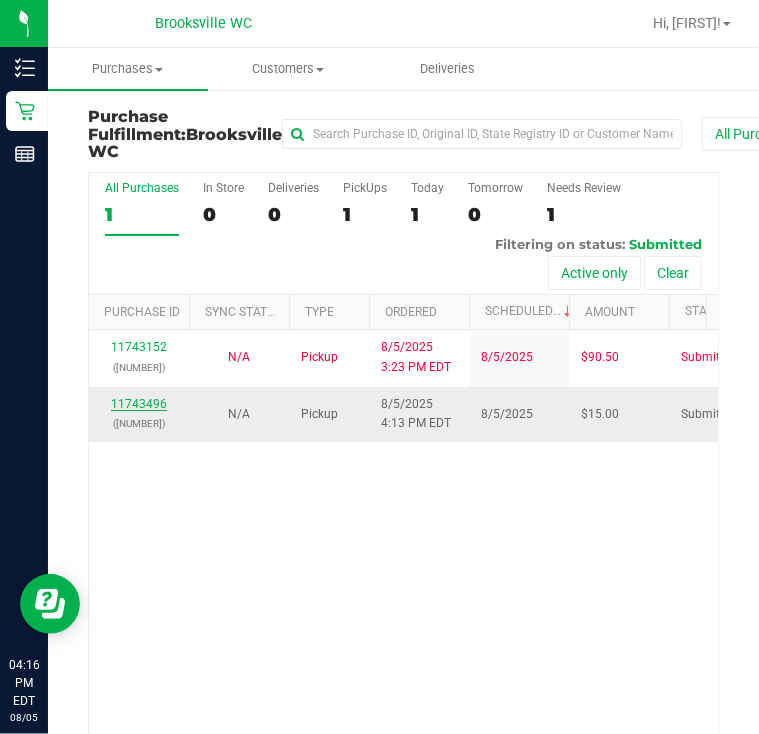 click on "11743496" at bounding box center (139, 404) 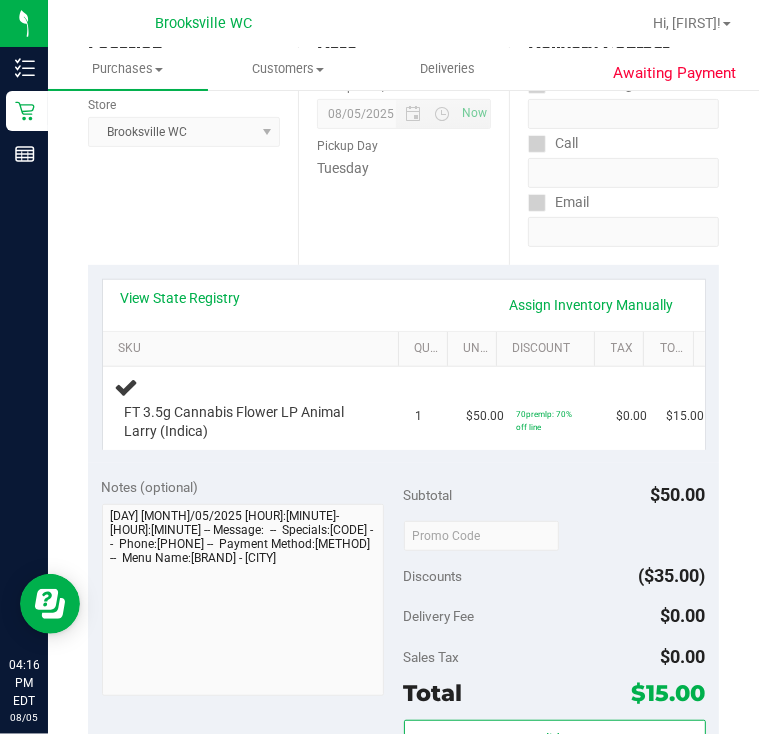 scroll, scrollTop: 720, scrollLeft: 0, axis: vertical 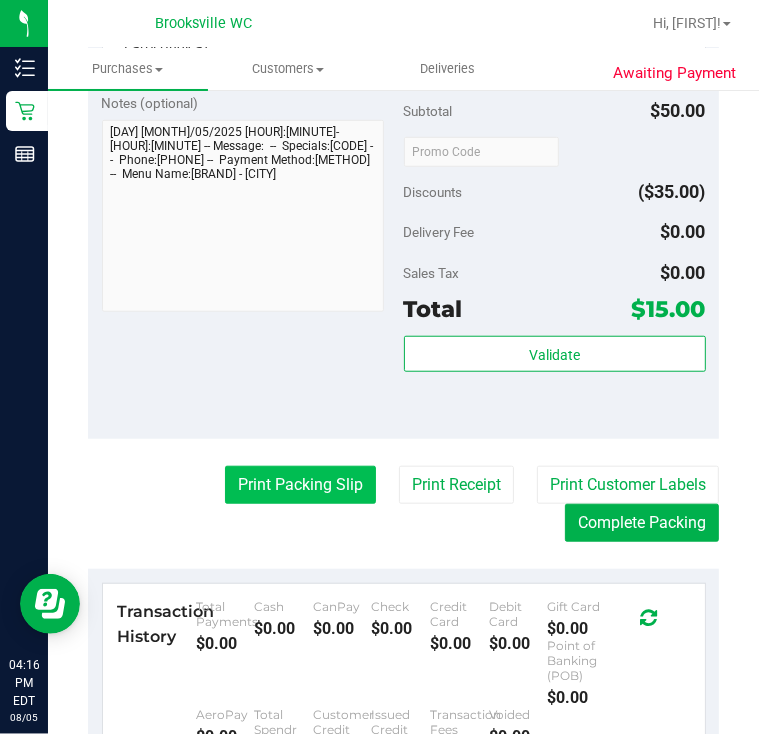 drag, startPoint x: 276, startPoint y: 409, endPoint x: 291, endPoint y: 440, distance: 34.43835 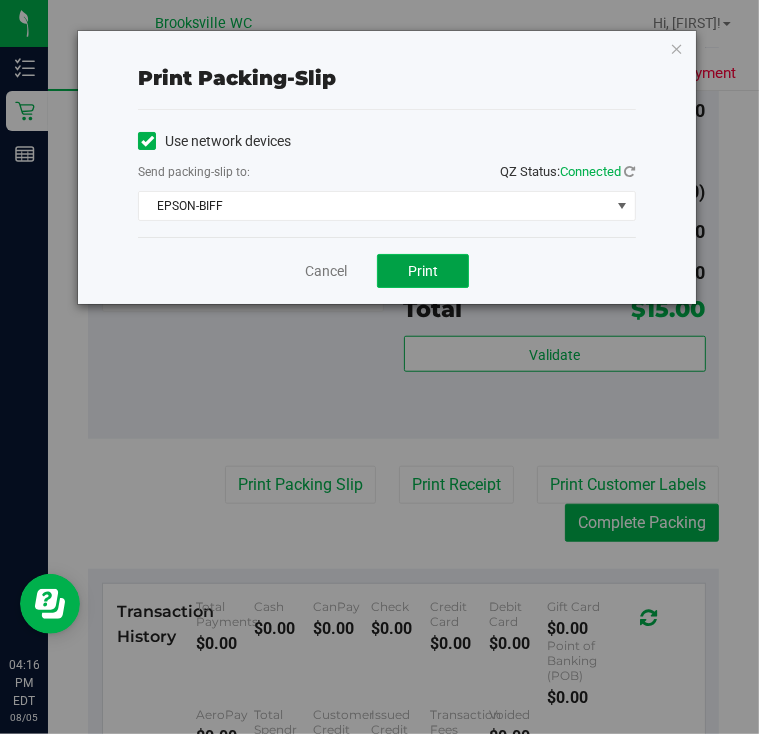 click on "Print" at bounding box center [423, 271] 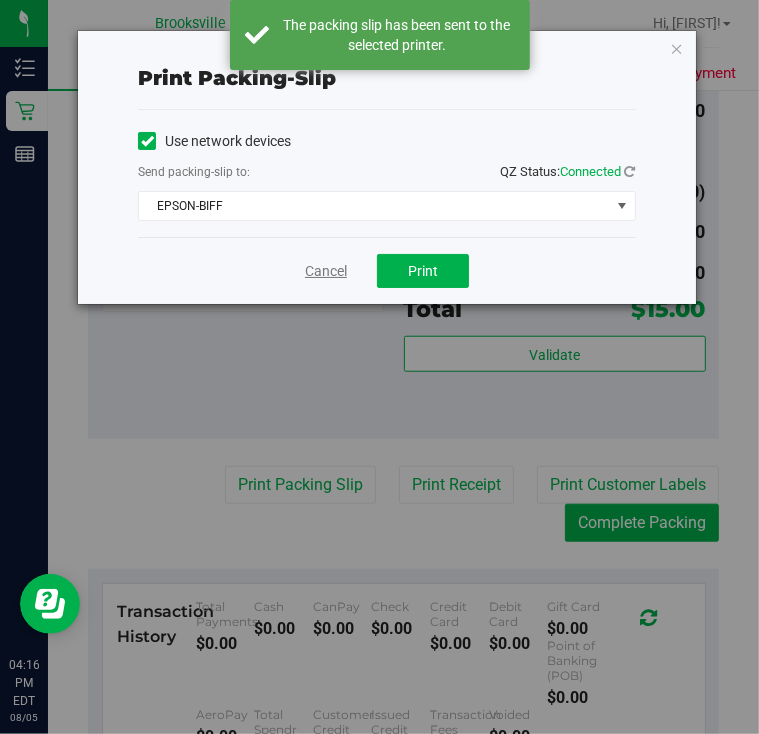 click on "Cancel" at bounding box center [326, 271] 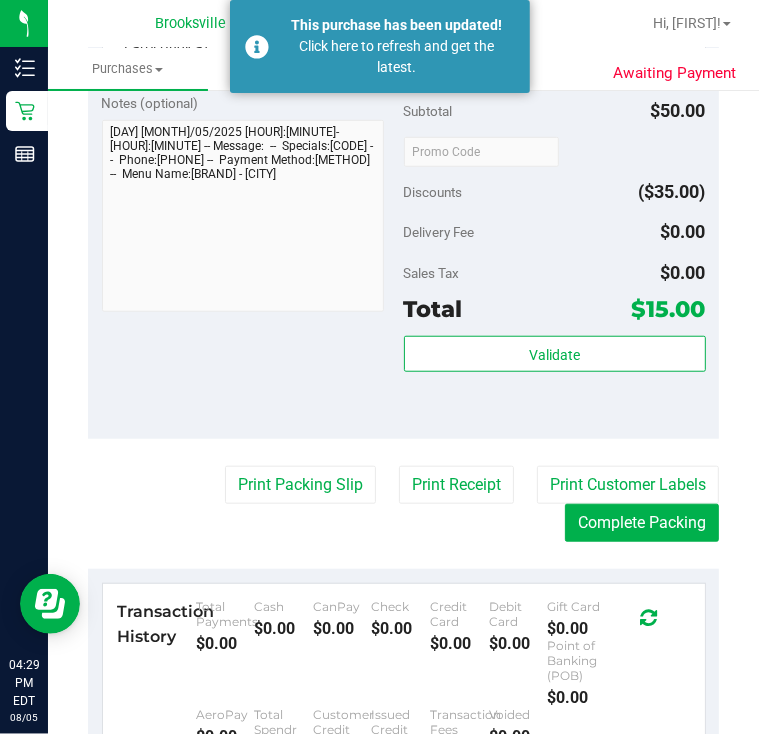 click on "Notes (optional)
Subtotal
$50.00
Discounts
($35.00)
Delivery Fee
$0.00
Sales Tax
$0.00
Total
$15.00" at bounding box center [403, 259] 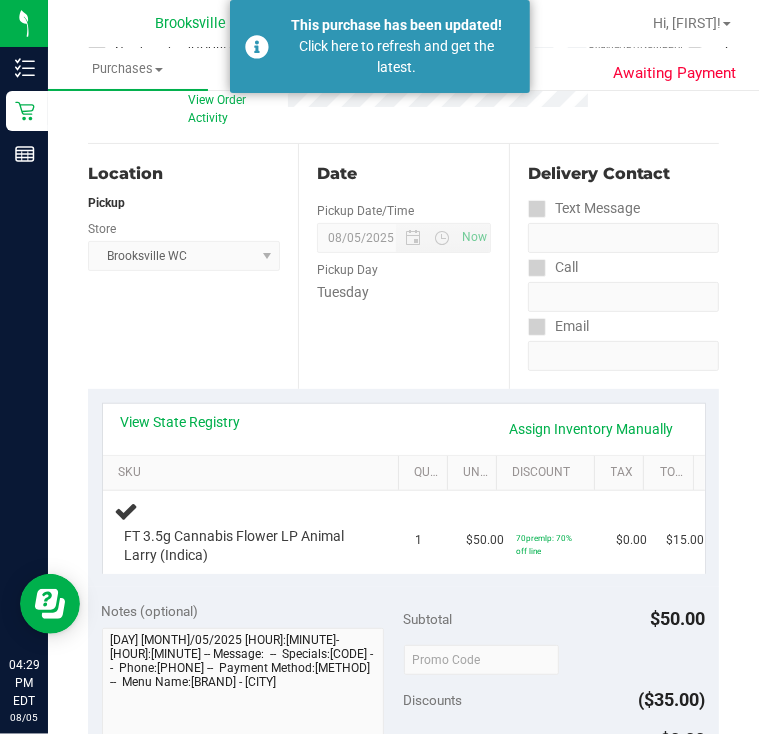 scroll, scrollTop: 80, scrollLeft: 0, axis: vertical 